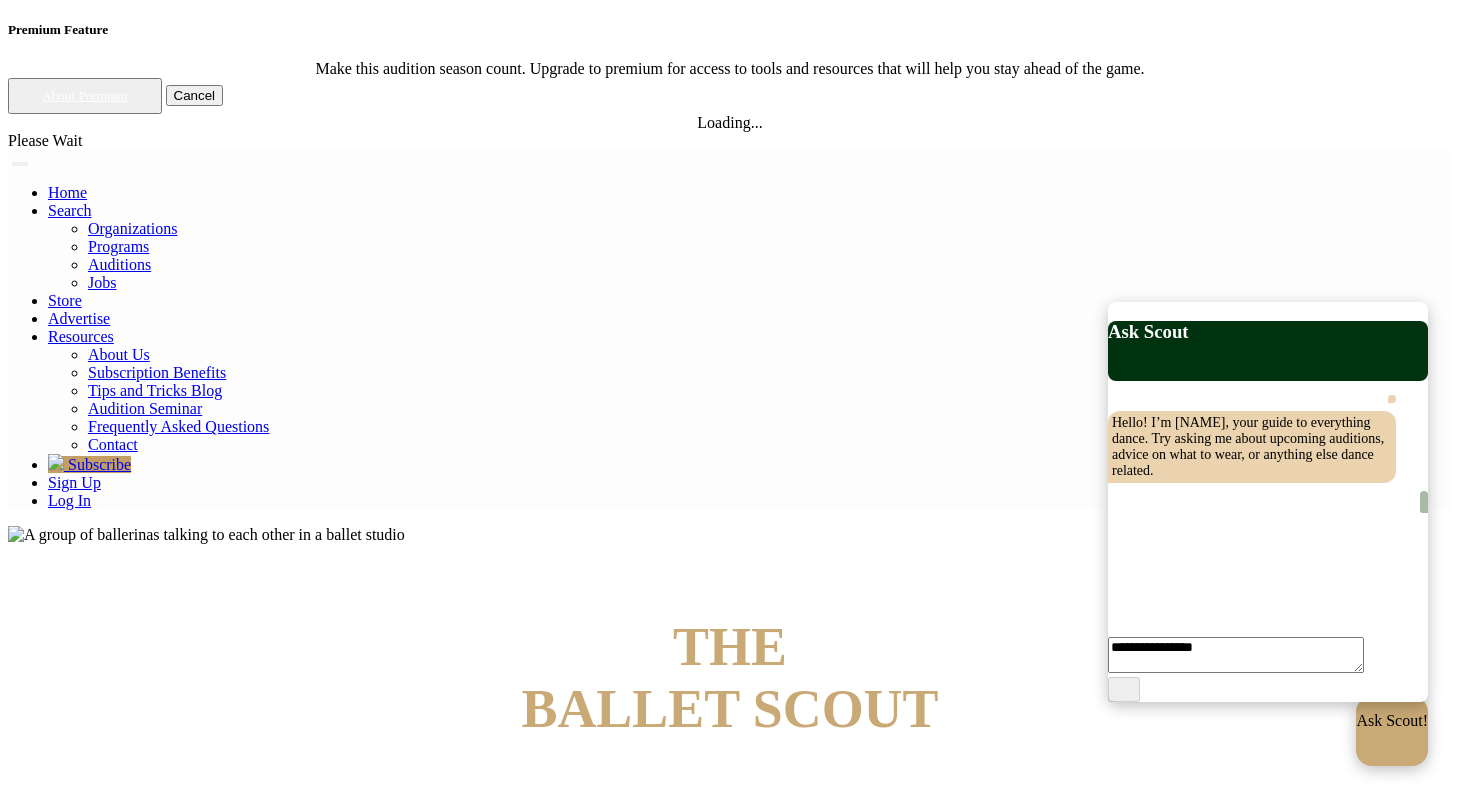 scroll, scrollTop: 0, scrollLeft: 0, axis: both 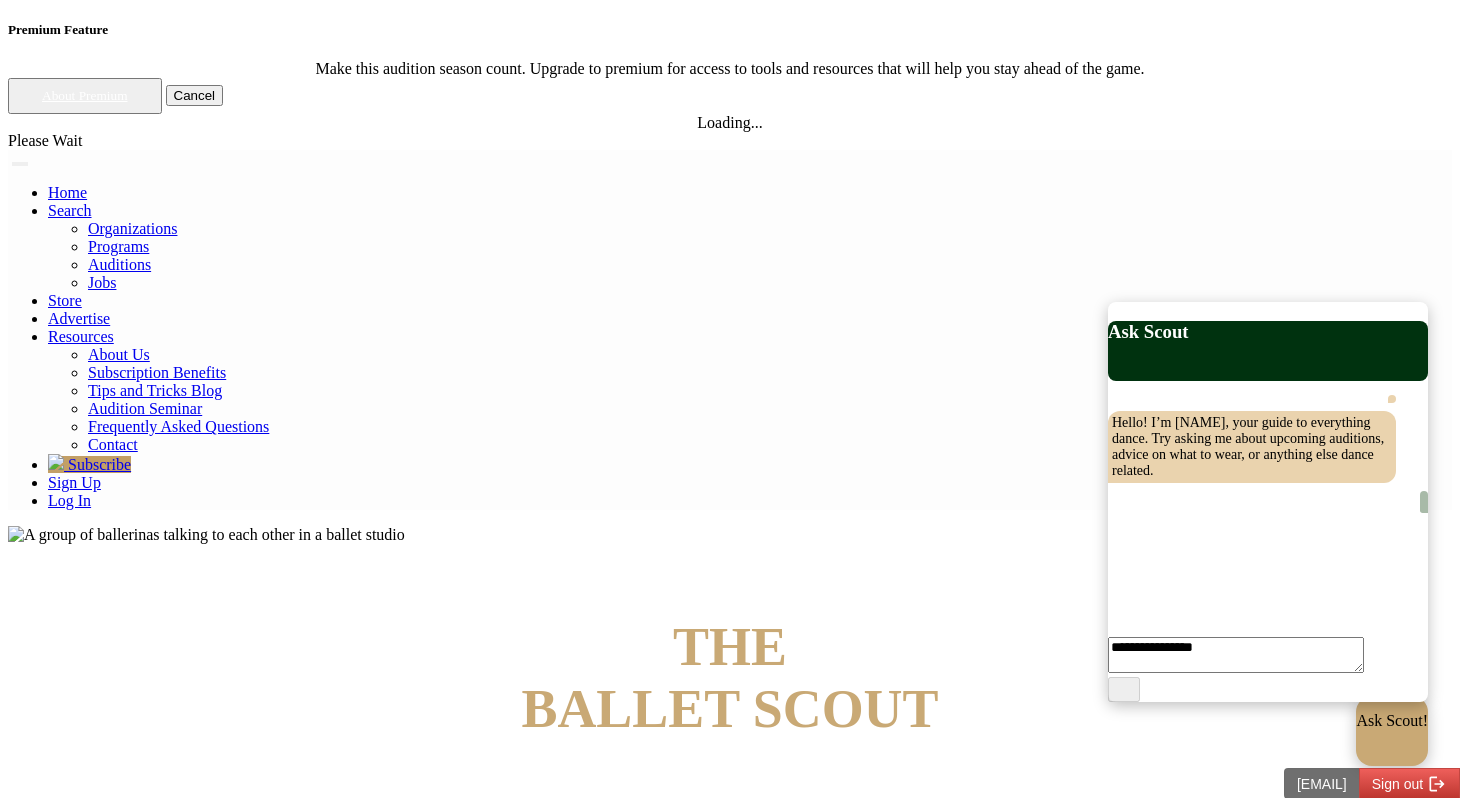click on "Log In" at bounding box center (69, 500) 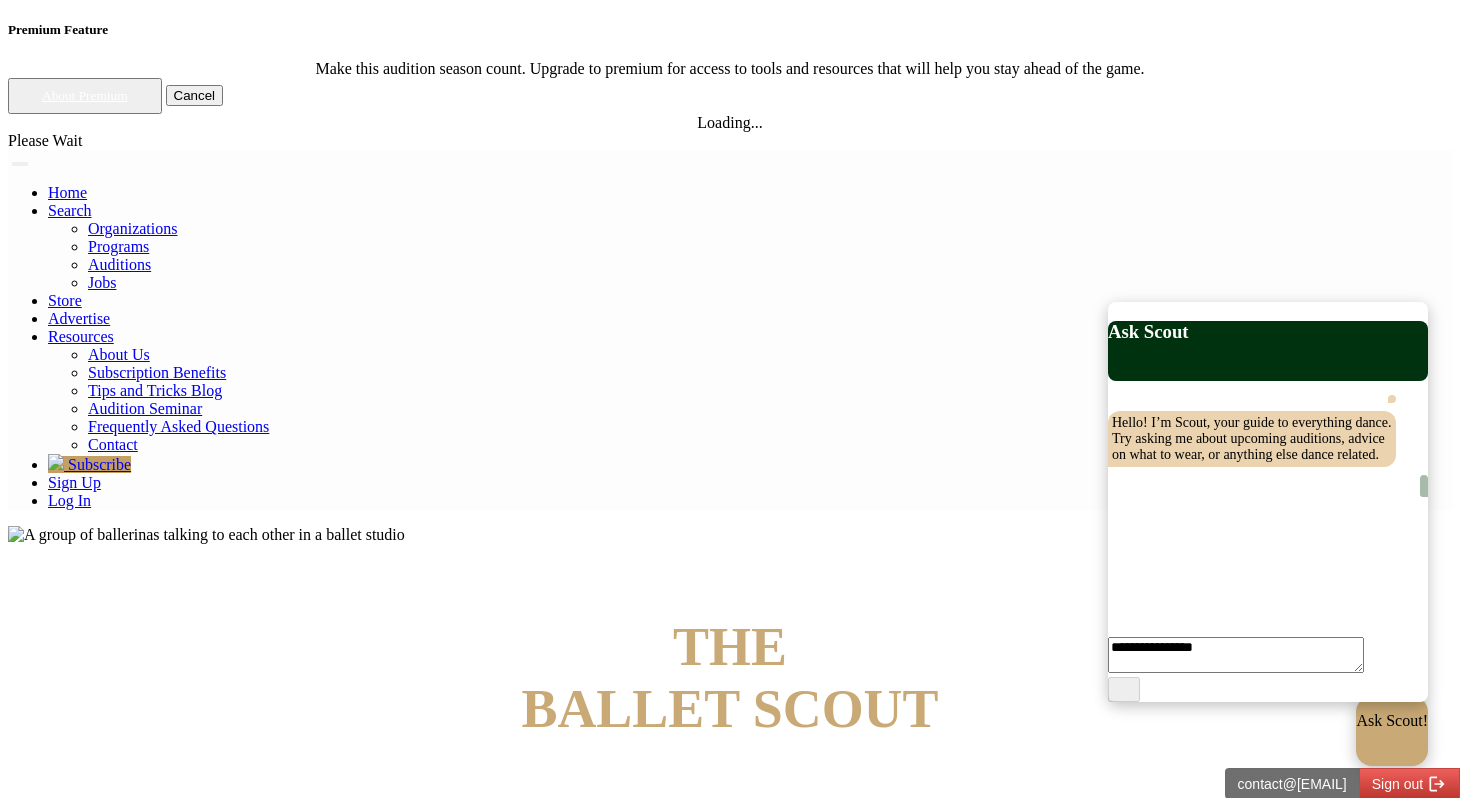 scroll, scrollTop: 0, scrollLeft: 0, axis: both 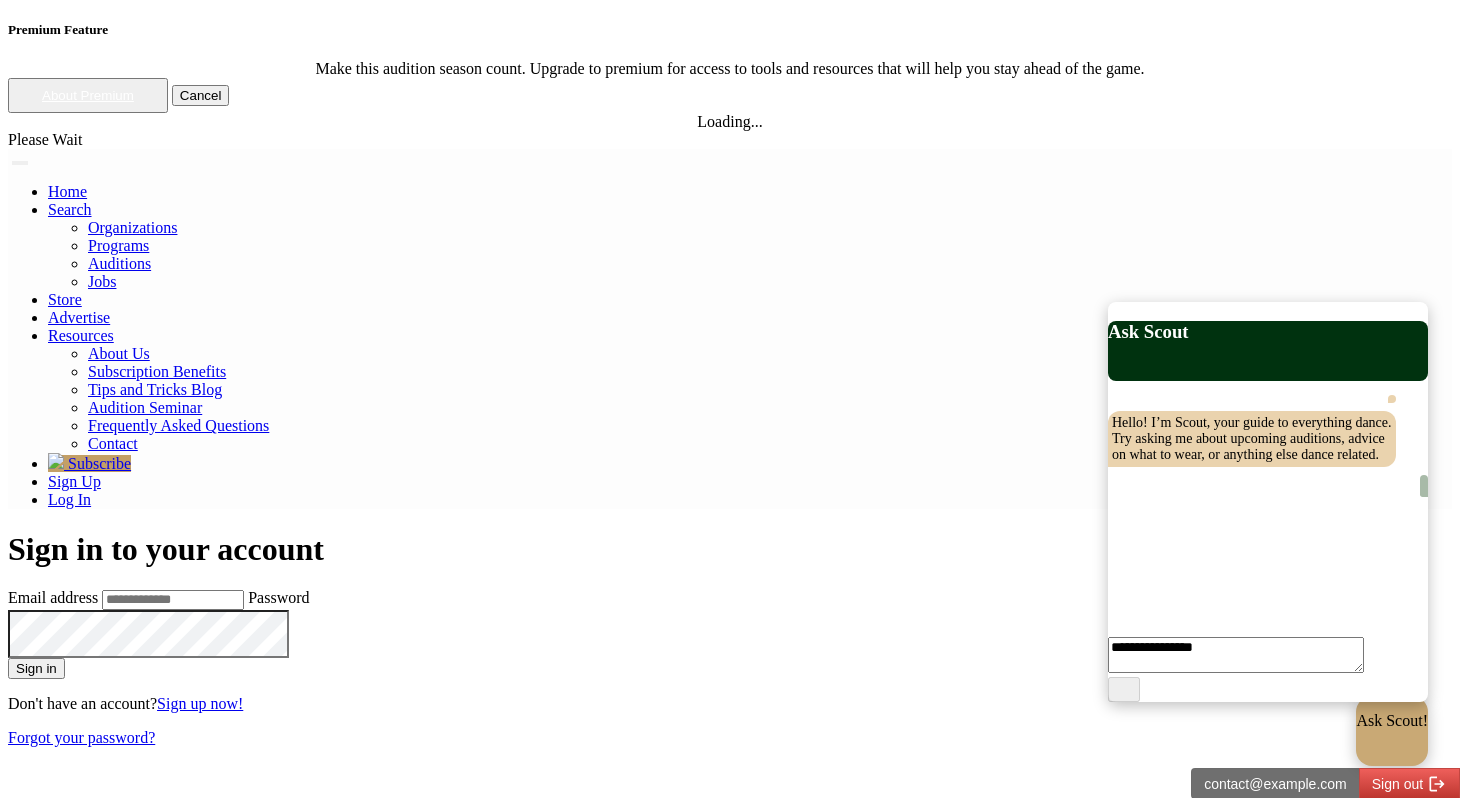 click on "Email address" at bounding box center (173, 600) 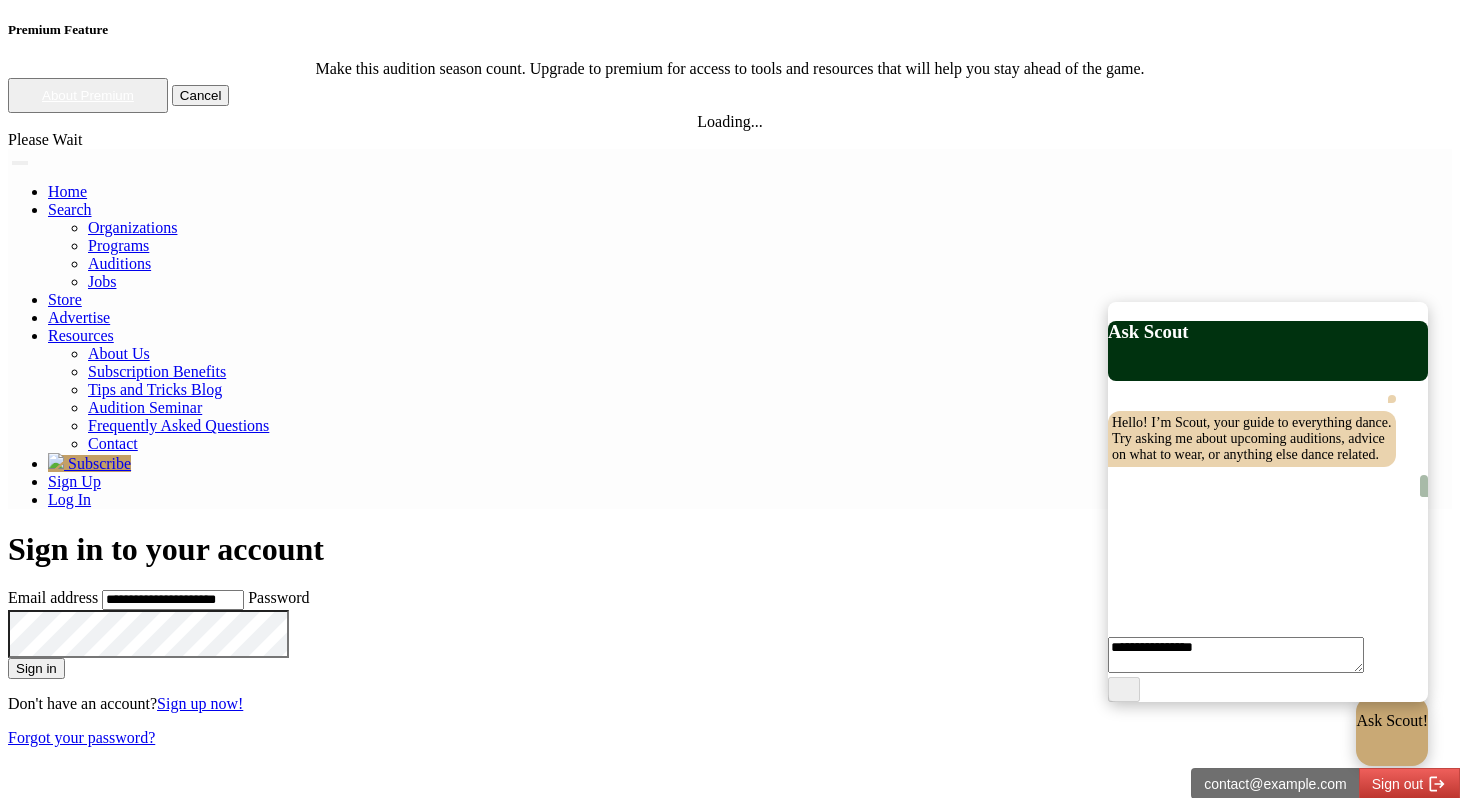 click on "**********" at bounding box center [173, 600] 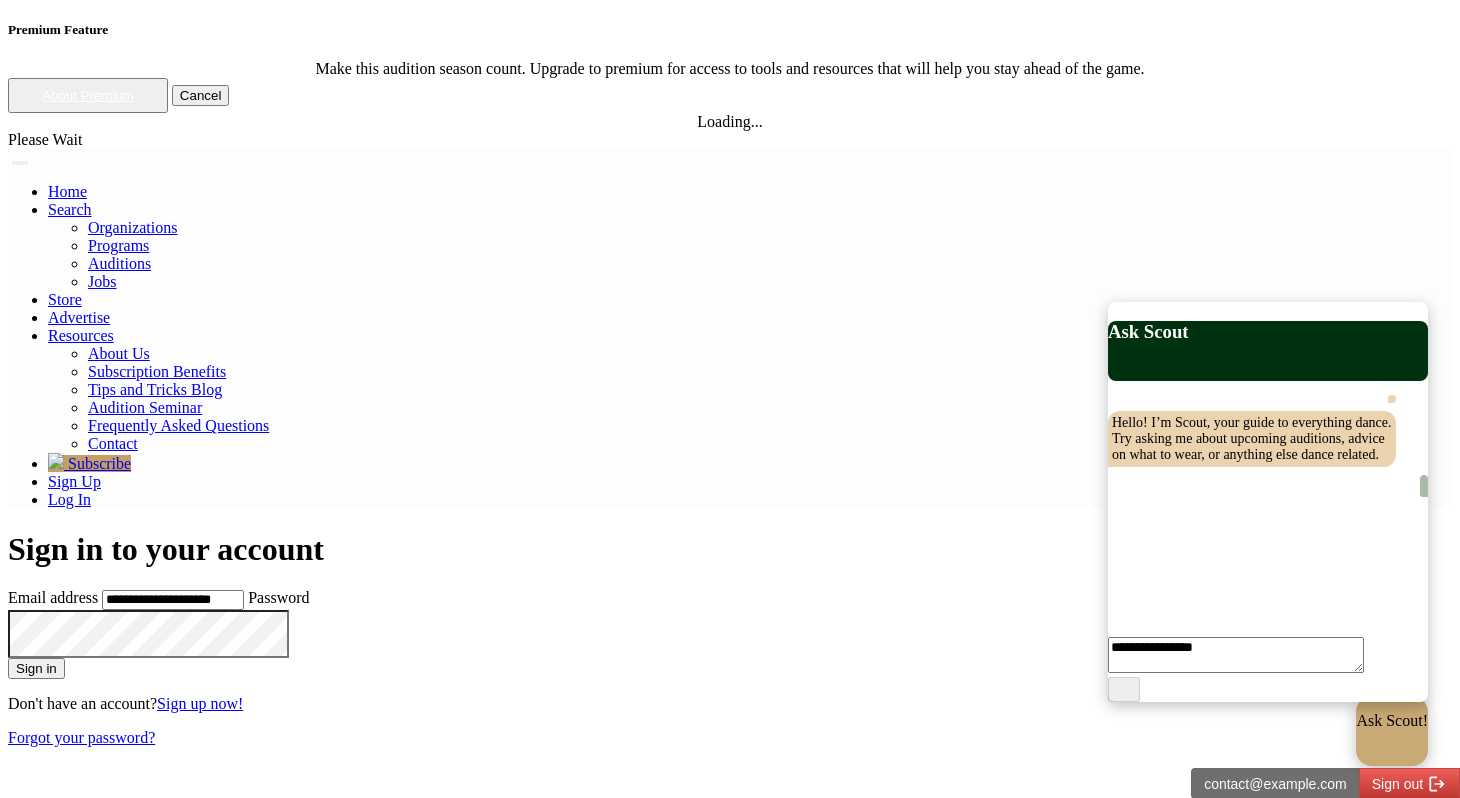 type on "**********" 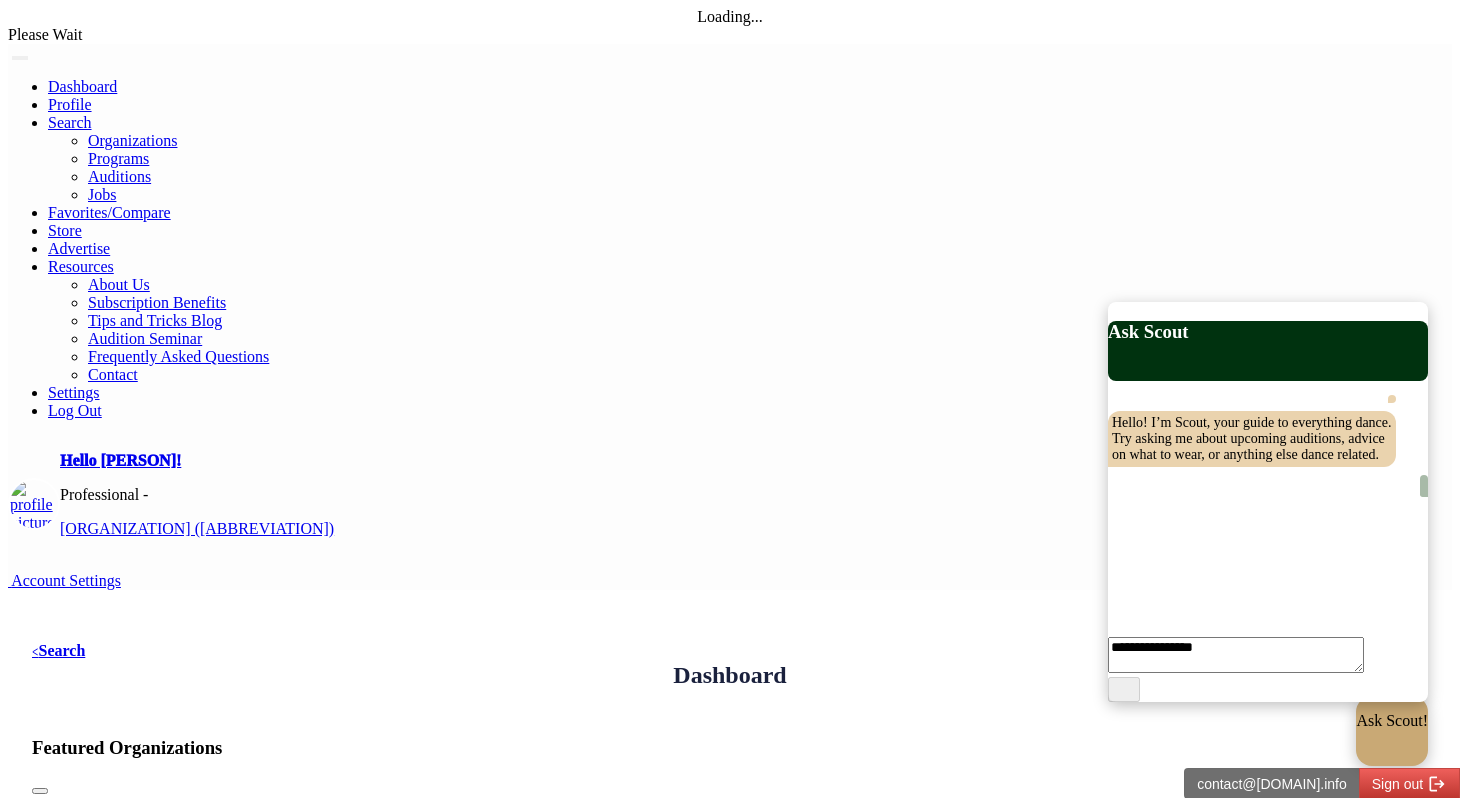 scroll, scrollTop: 0, scrollLeft: 0, axis: both 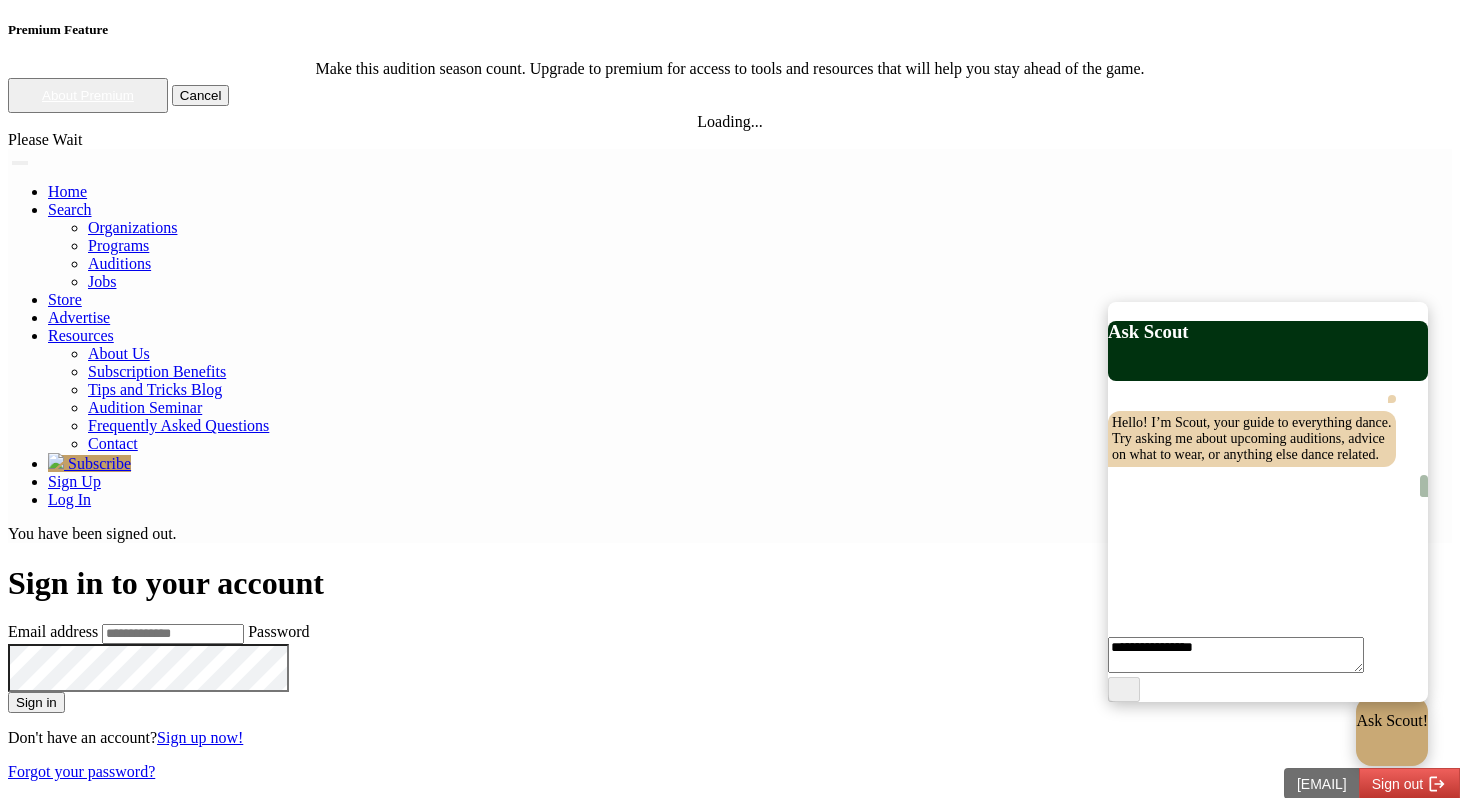 click at bounding box center [8, 163] 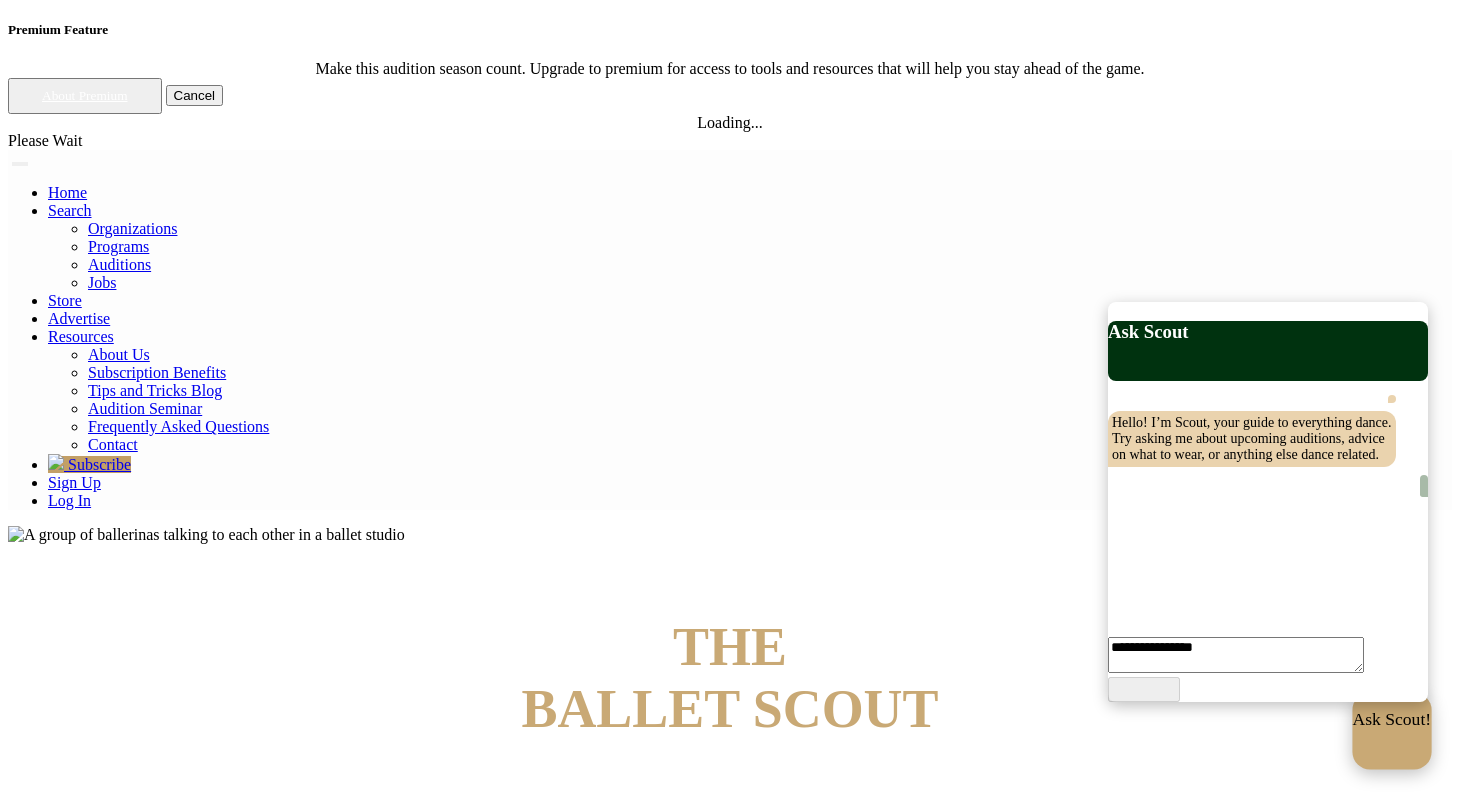scroll, scrollTop: 0, scrollLeft: 0, axis: both 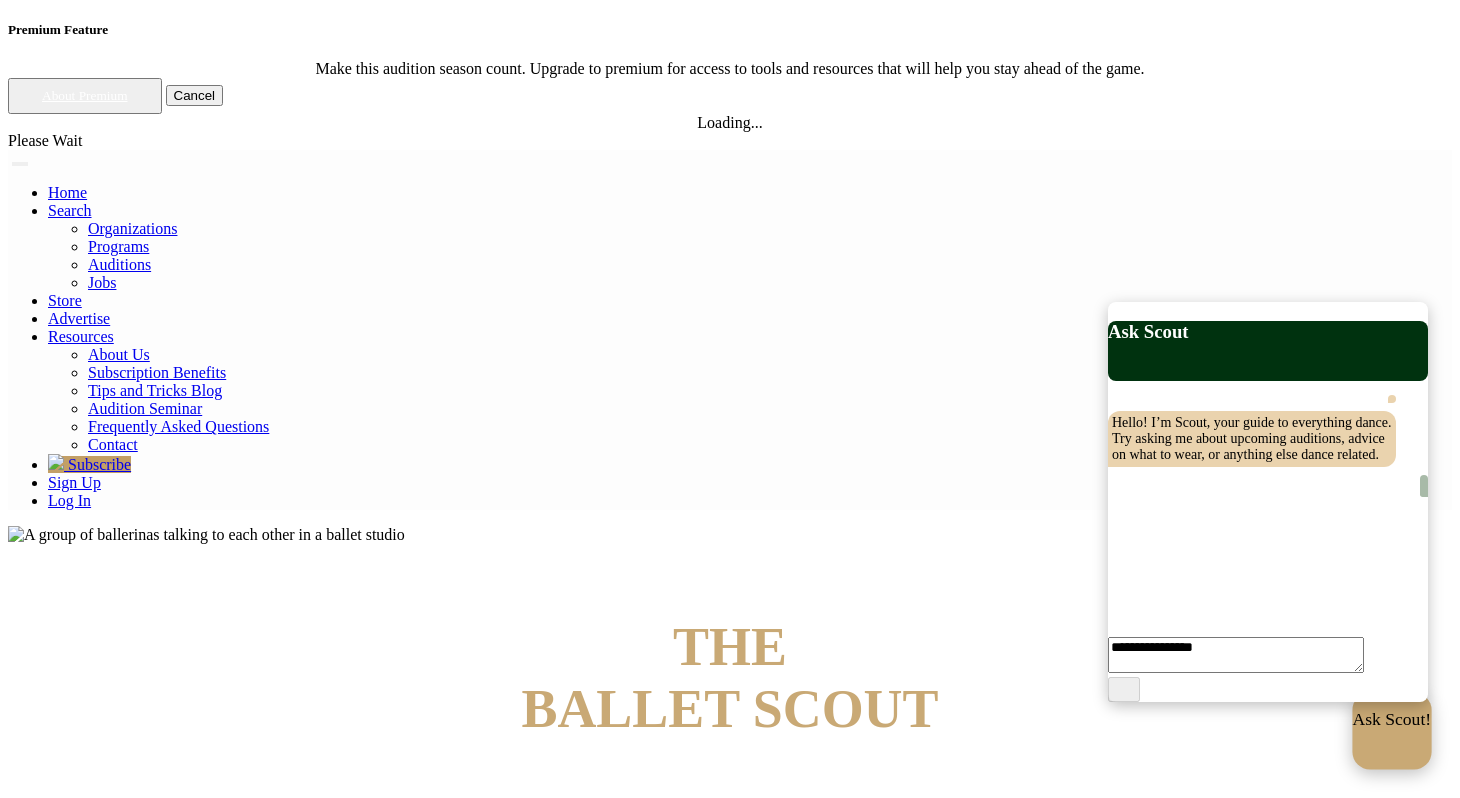 click on "Ask Scout!" at bounding box center (1392, 720) 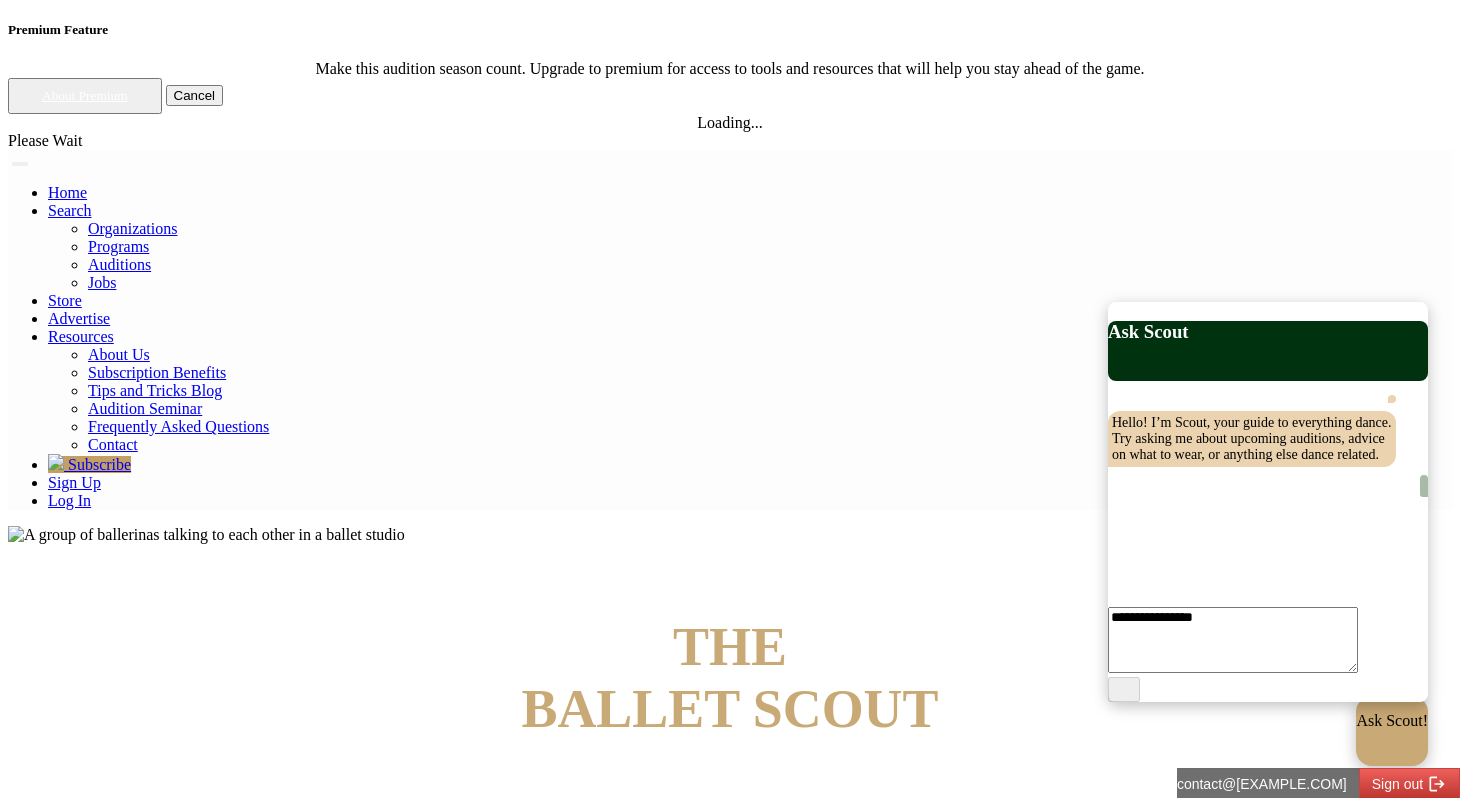 click at bounding box center [1233, 640] 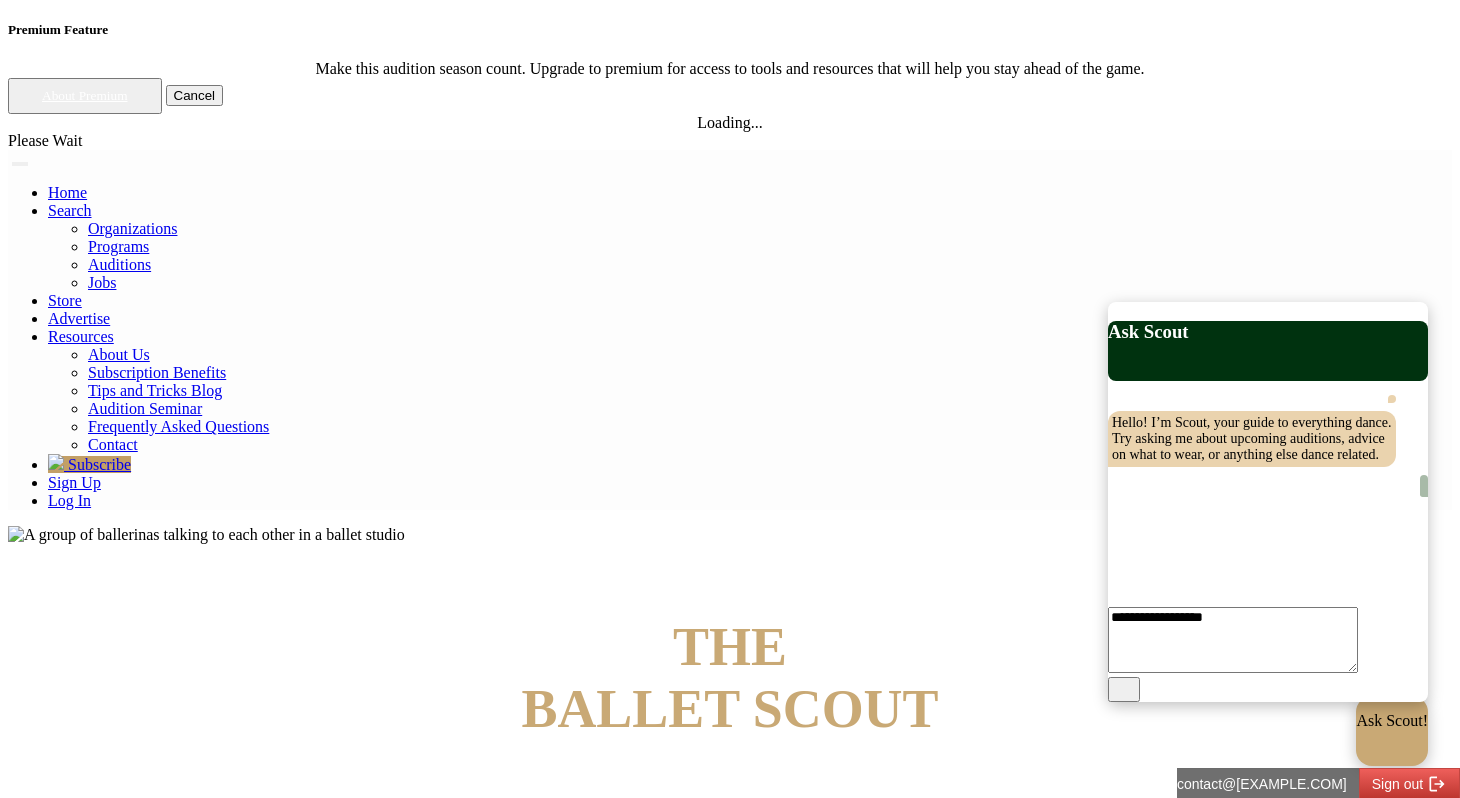 click at bounding box center (1233, 640) 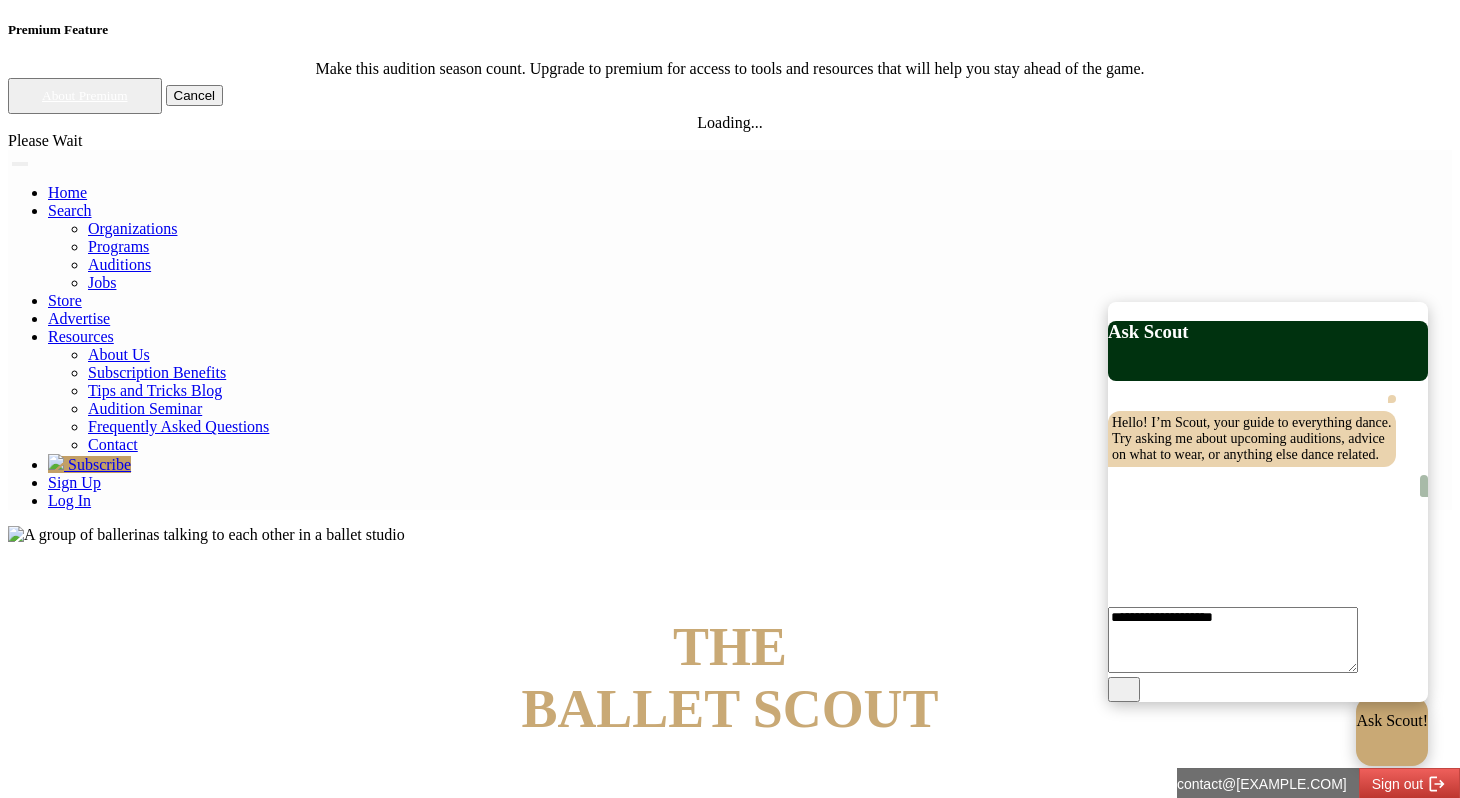 type on "**********" 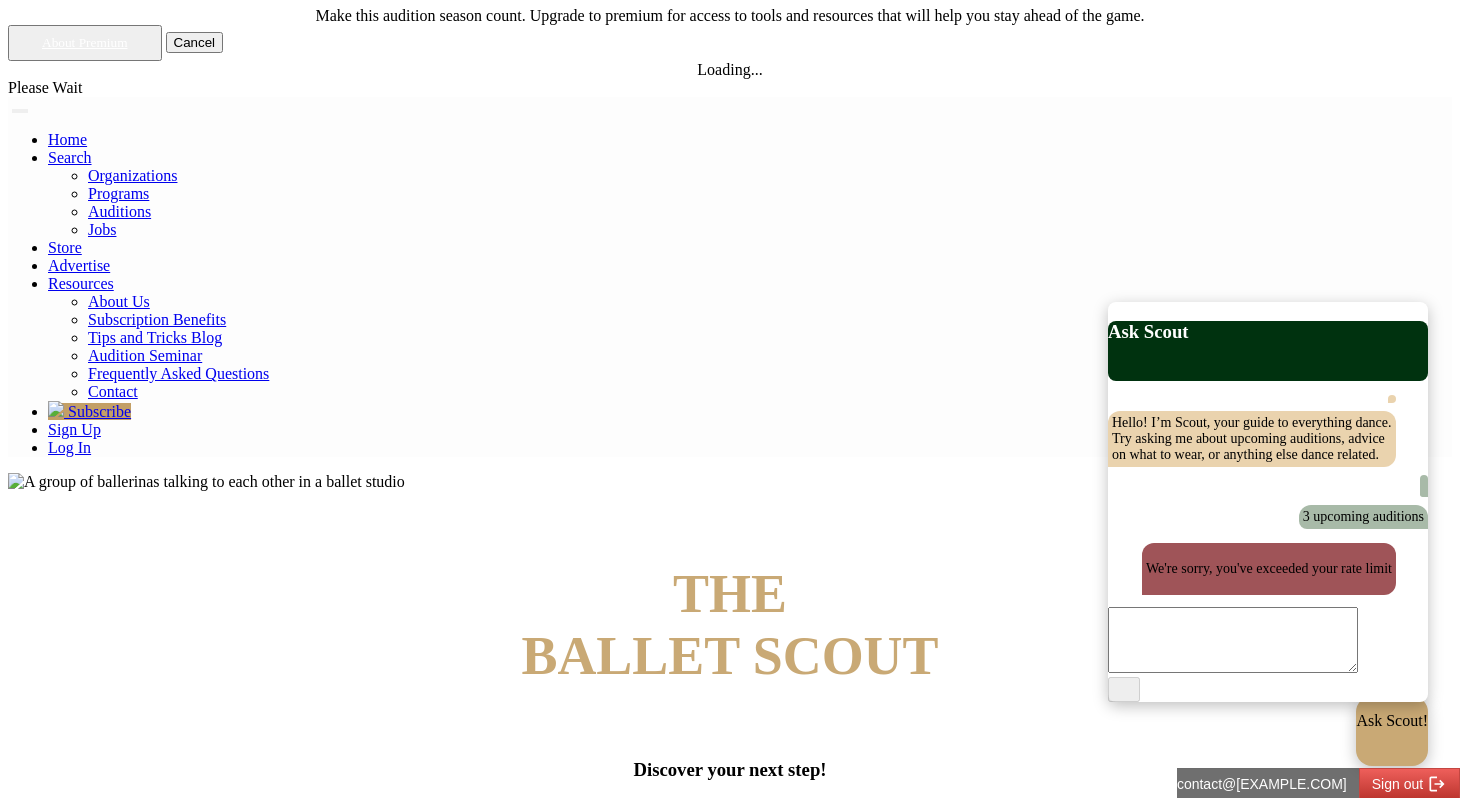 scroll, scrollTop: 113, scrollLeft: 0, axis: vertical 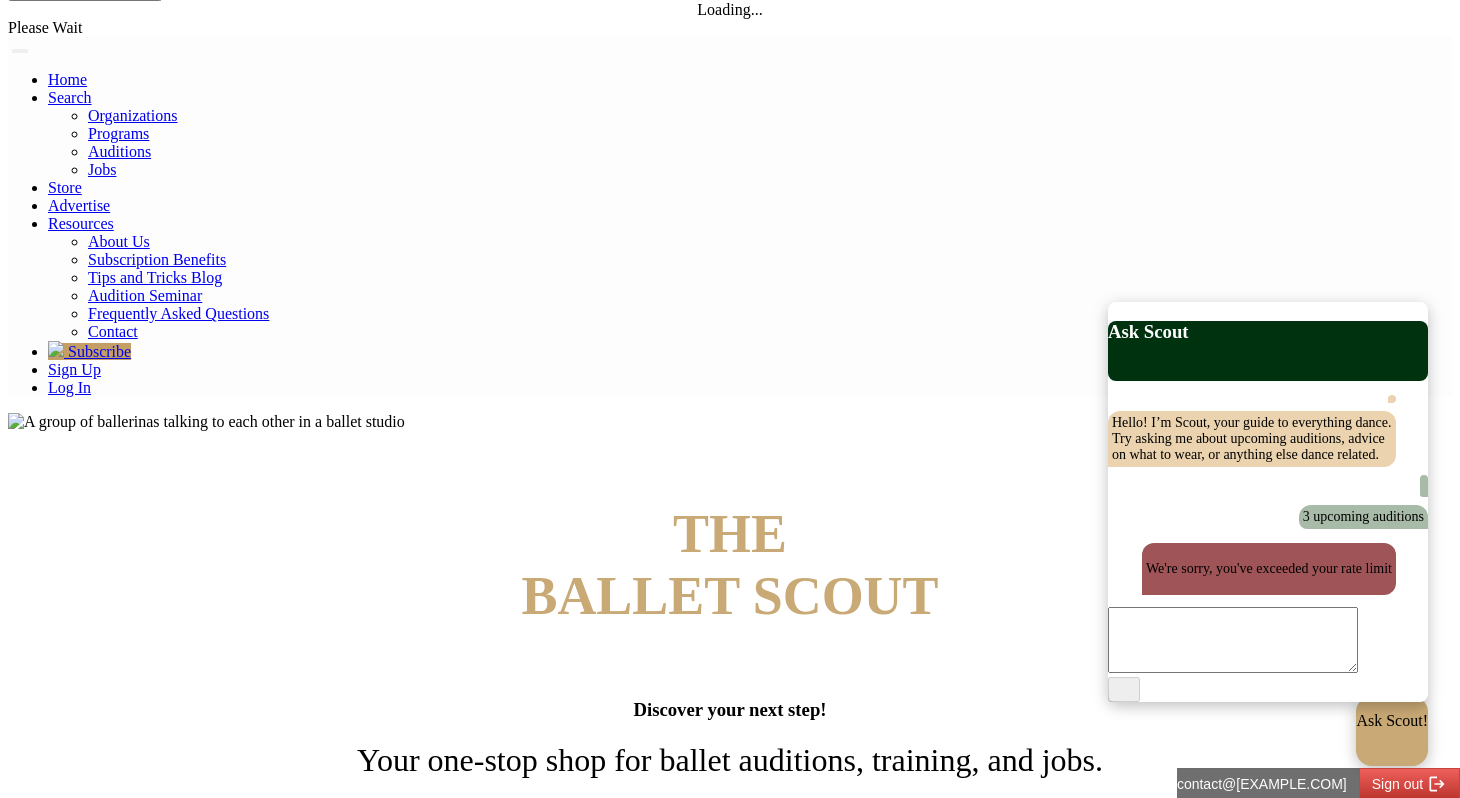 click at bounding box center (1268, 642) 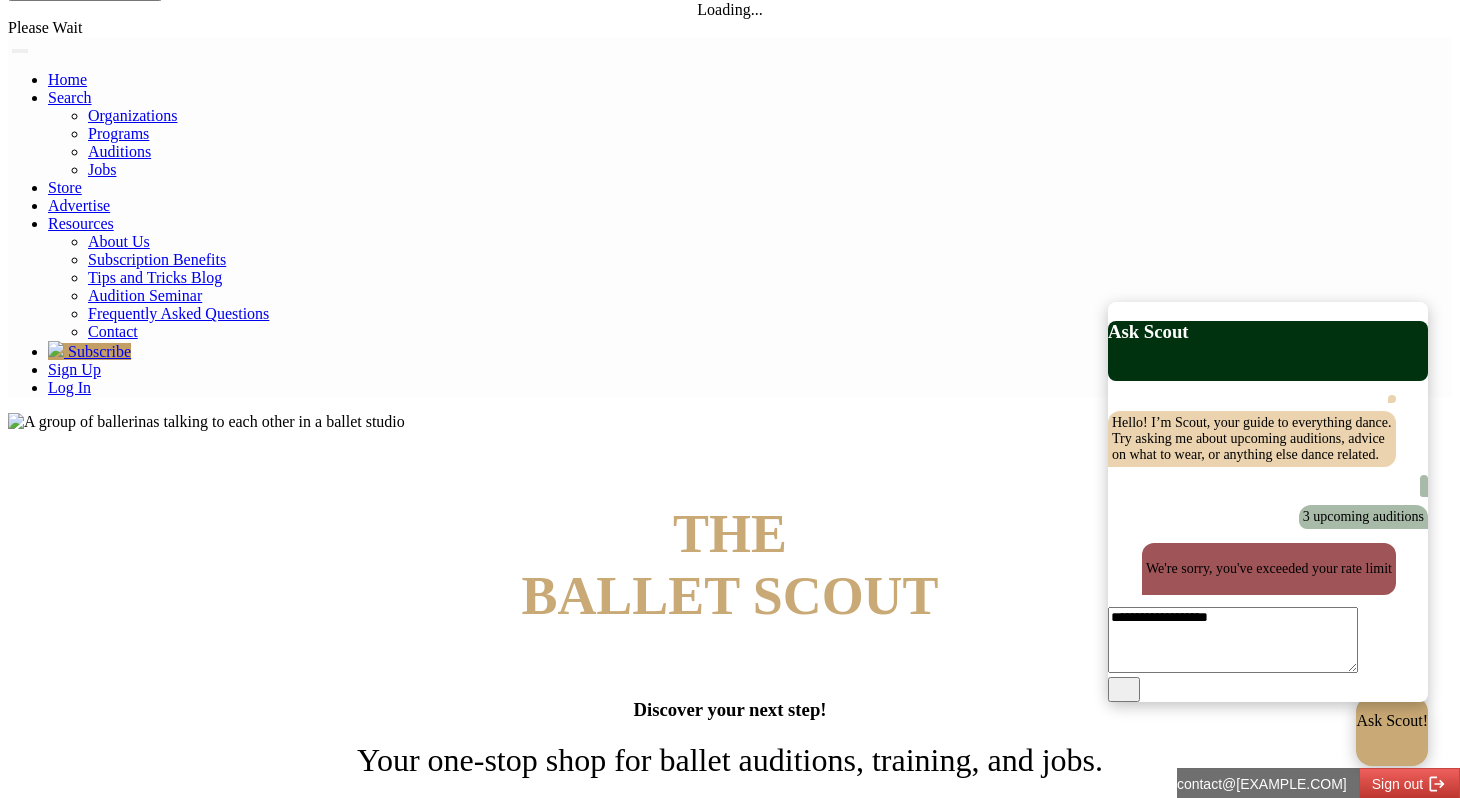 type on "**********" 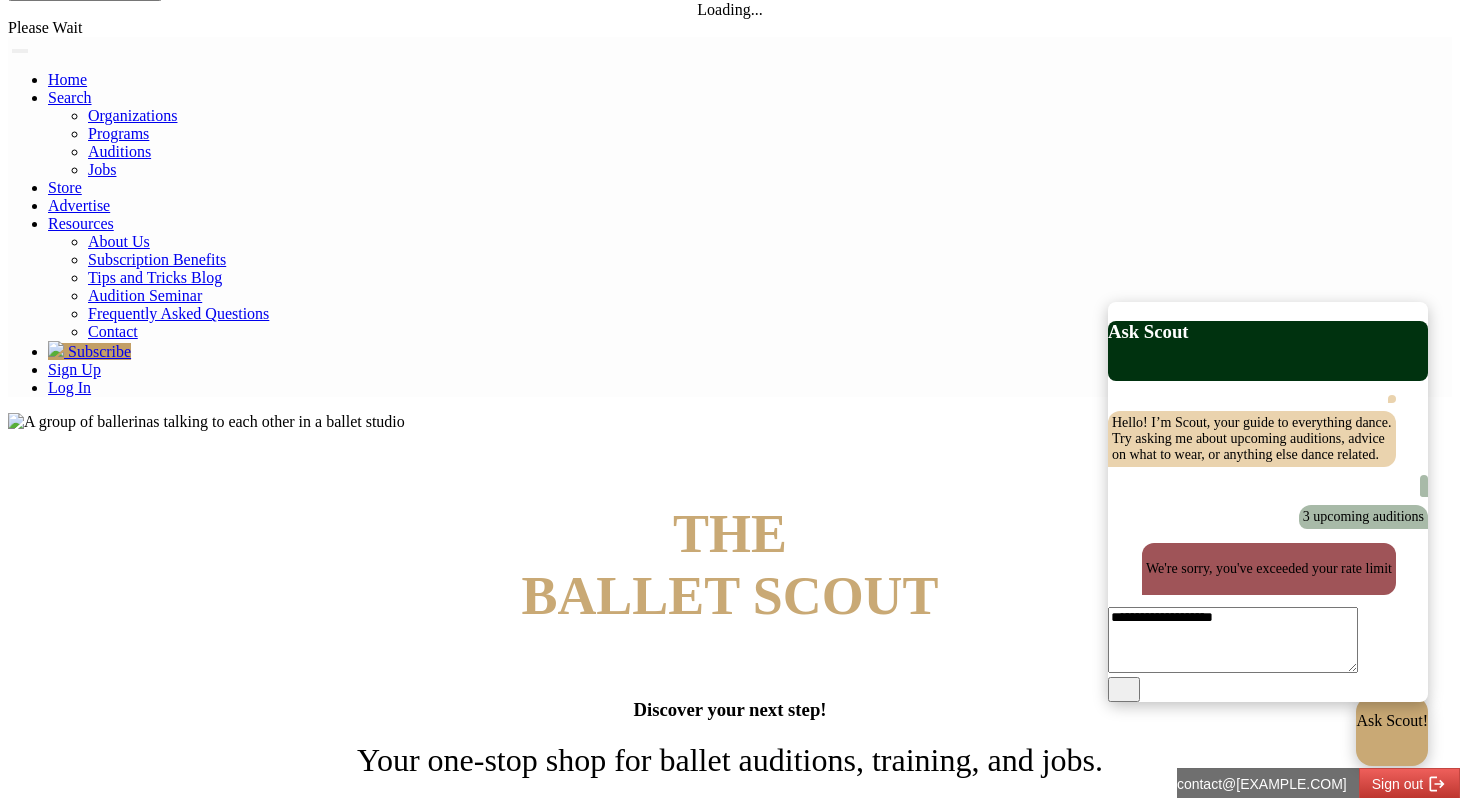type 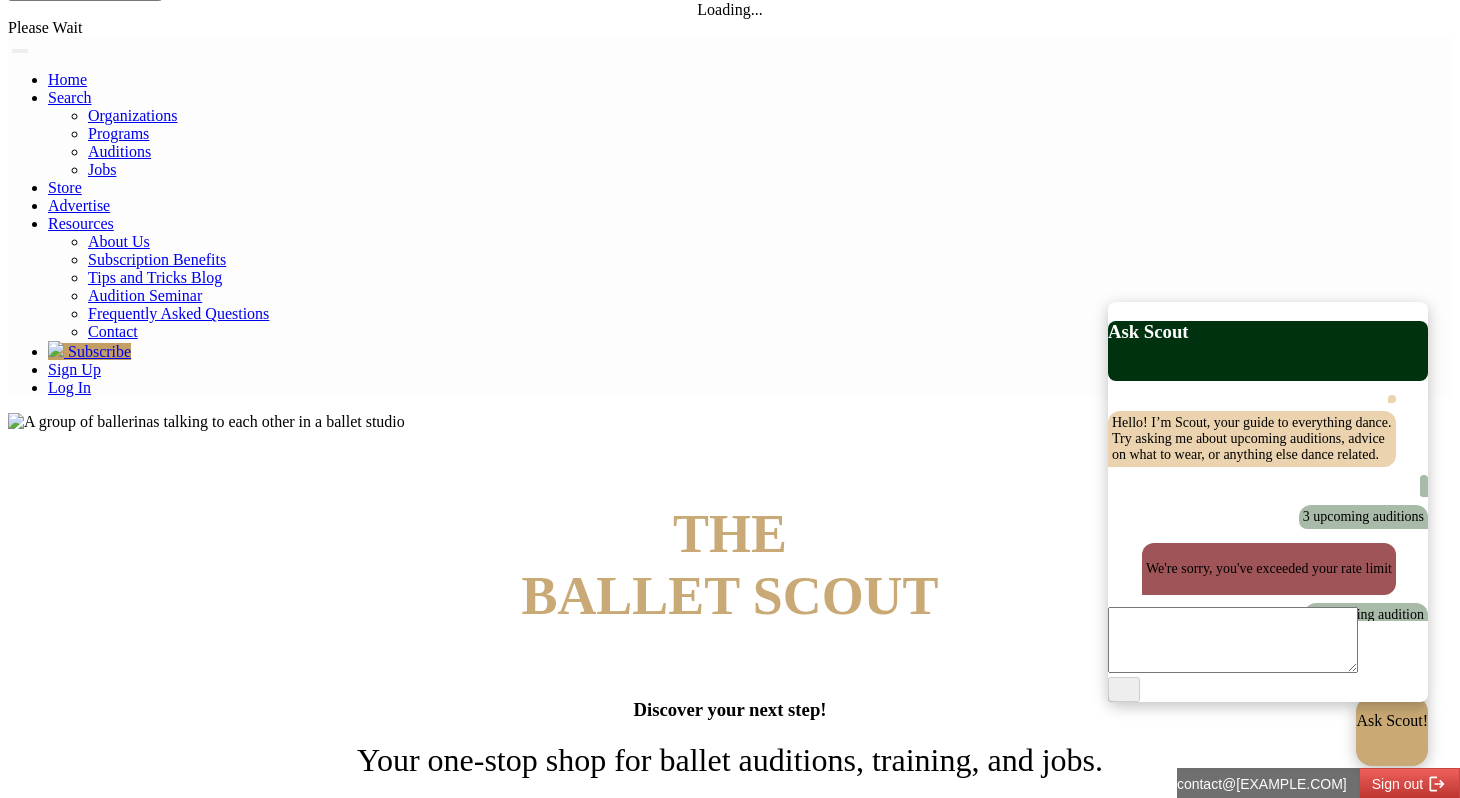 scroll, scrollTop: 41, scrollLeft: 0, axis: vertical 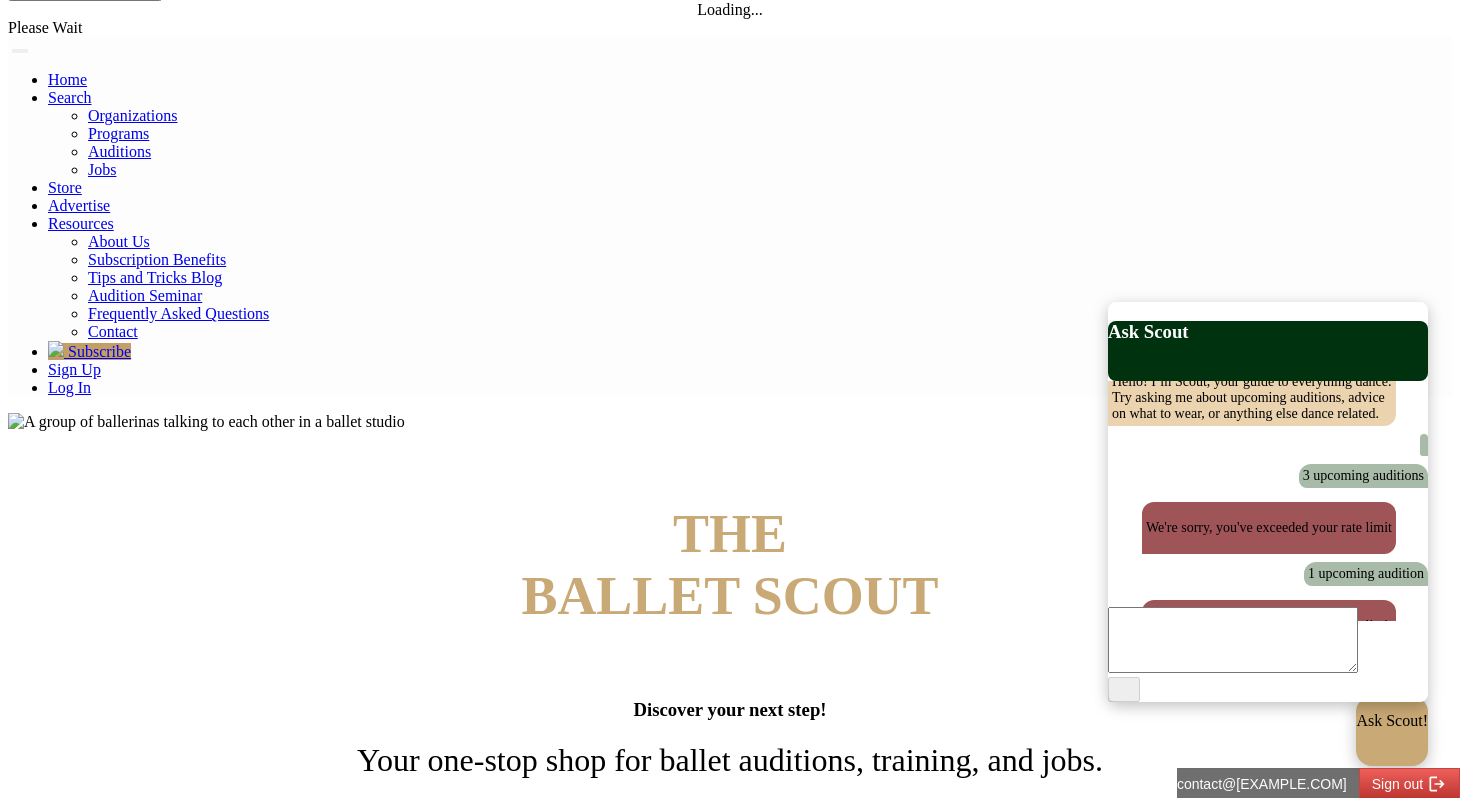 click on "Log In" at bounding box center [69, 387] 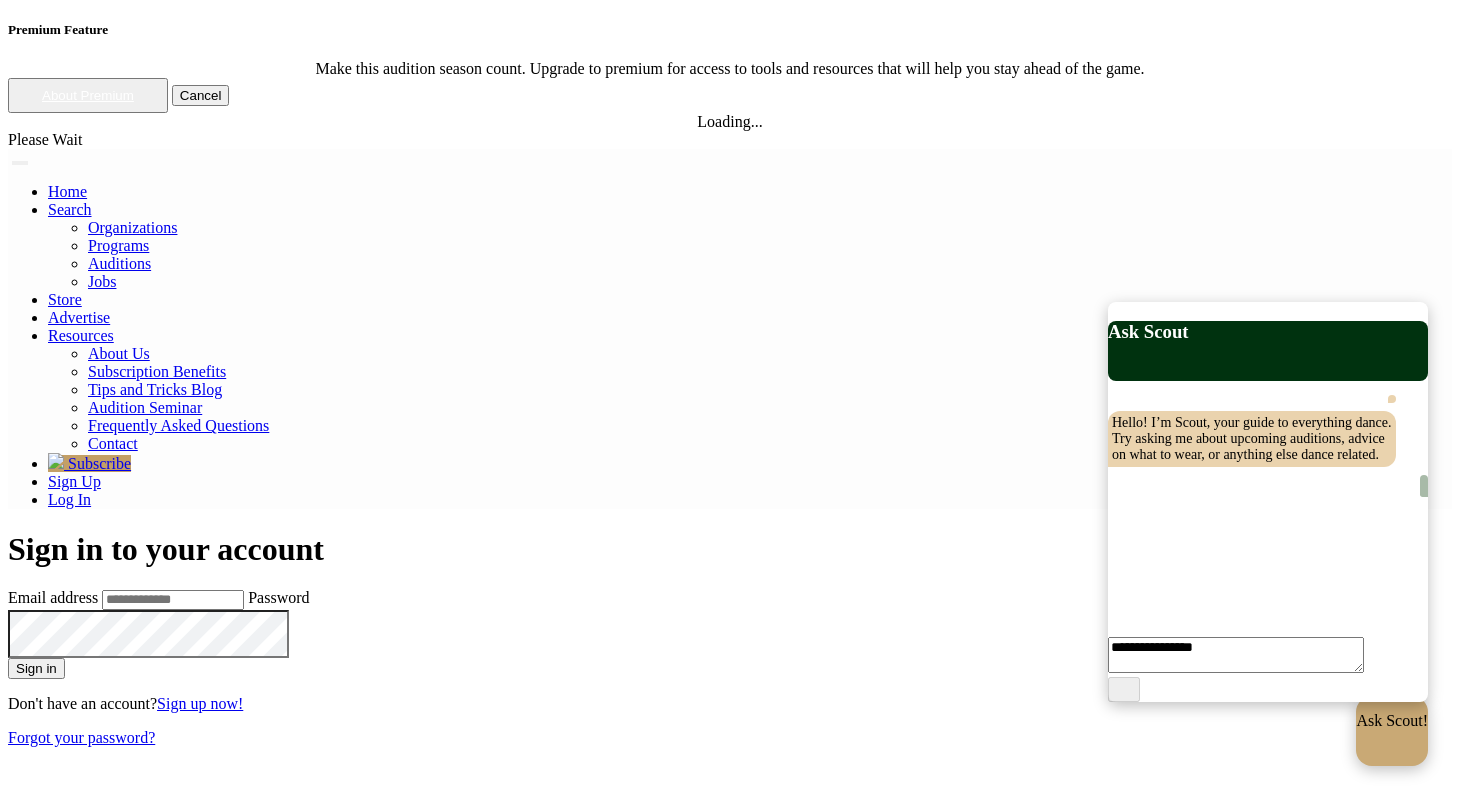scroll, scrollTop: 0, scrollLeft: 0, axis: both 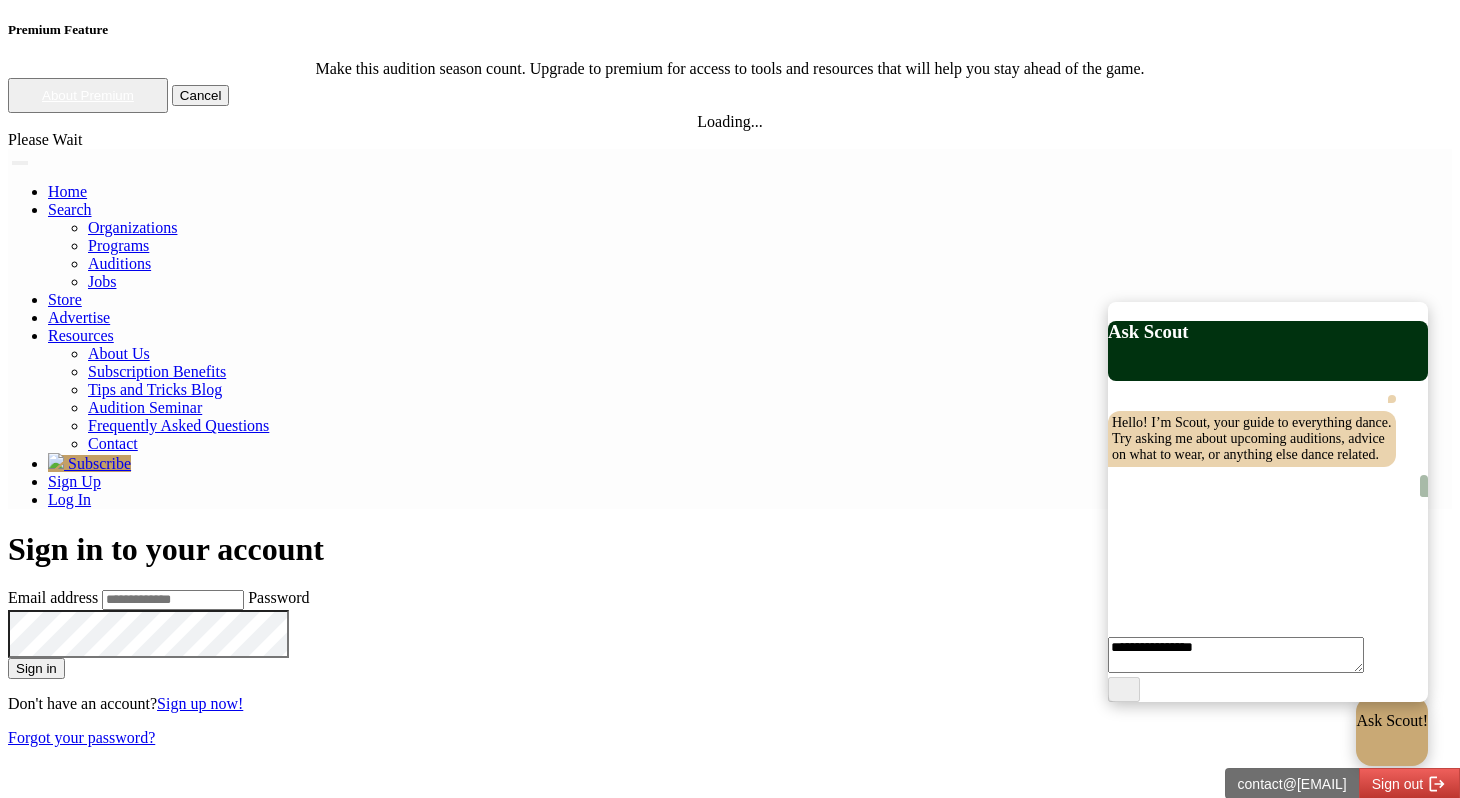 click on "Email address" at bounding box center (173, 600) 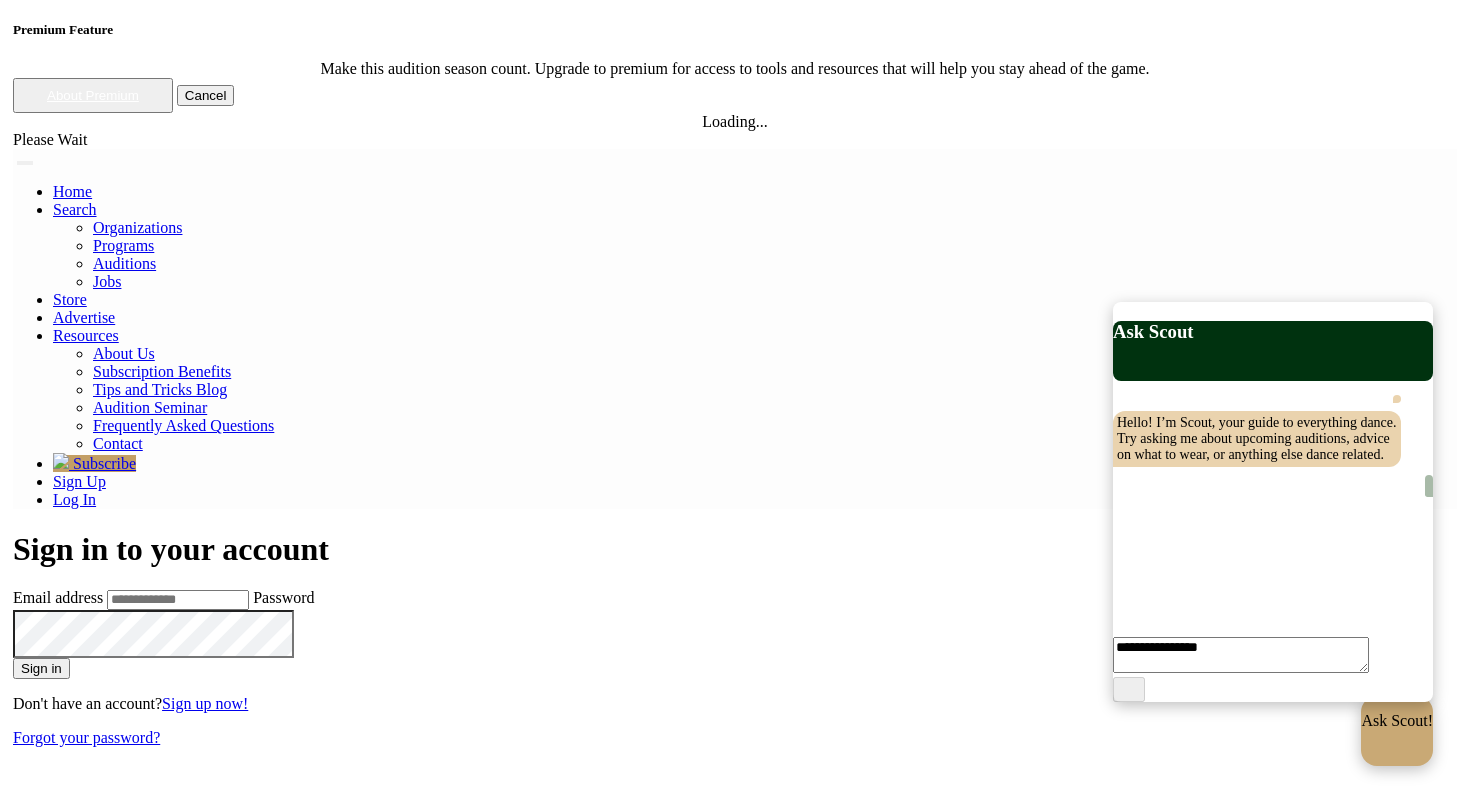 scroll, scrollTop: 0, scrollLeft: 0, axis: both 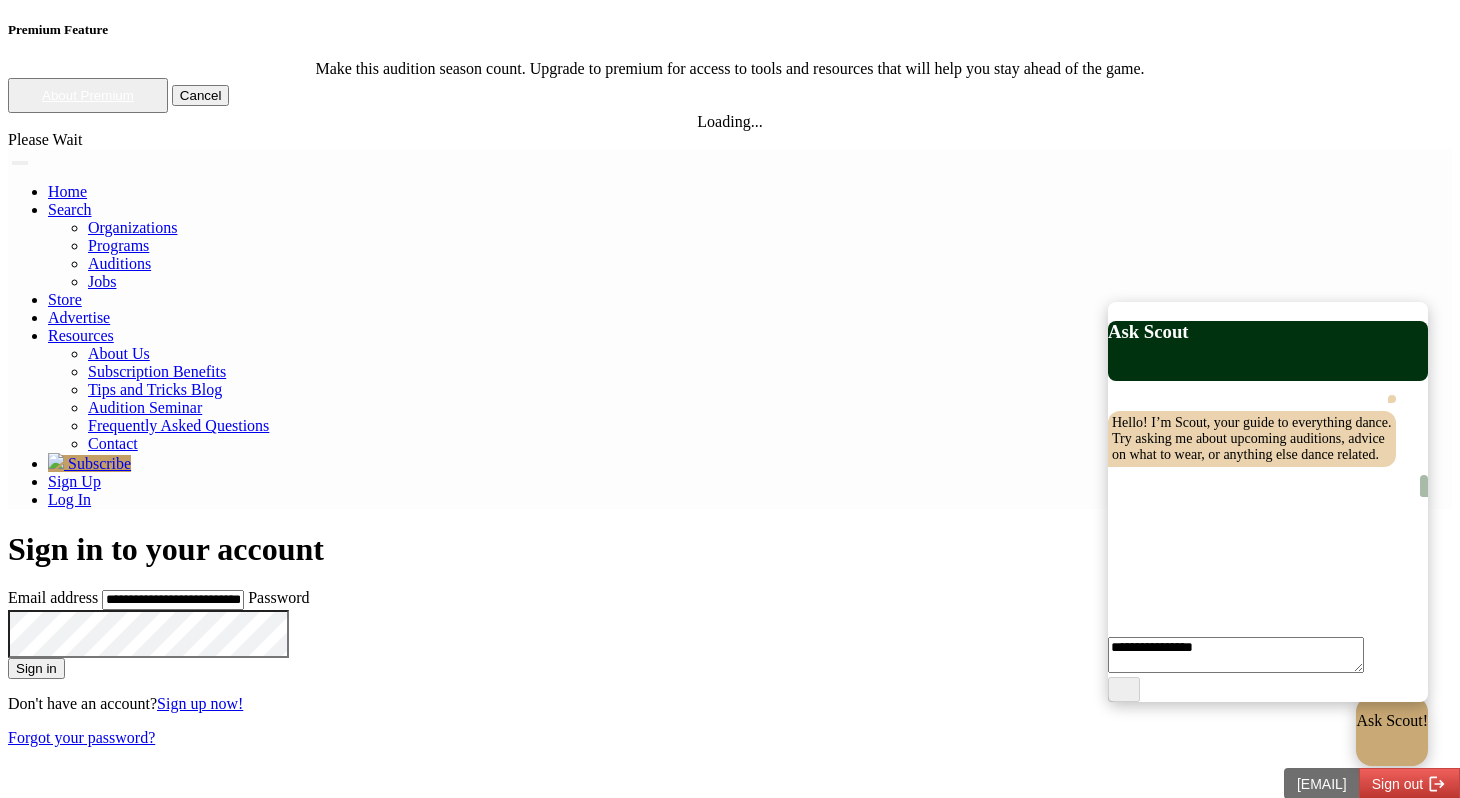 type on "**********" 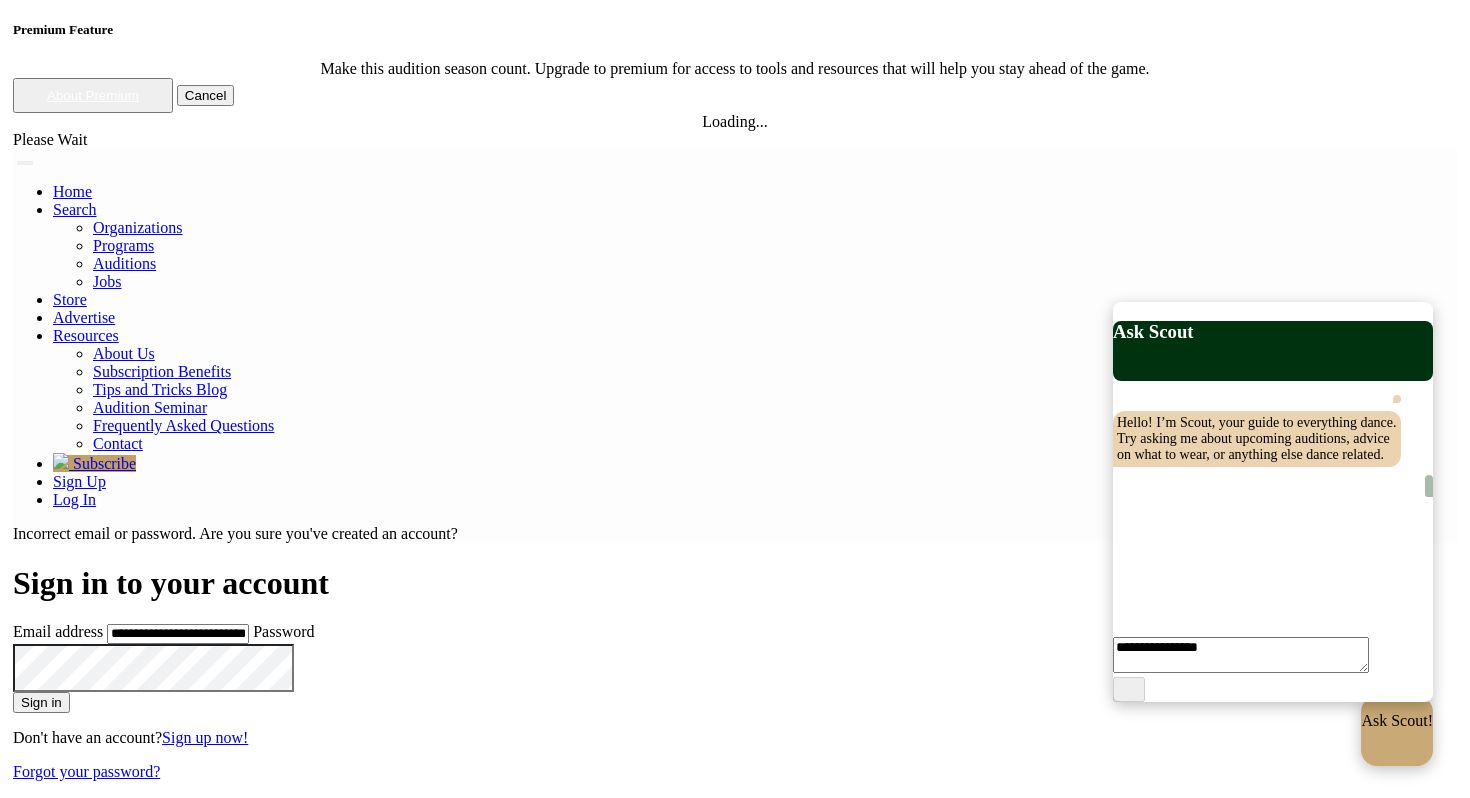scroll, scrollTop: 0, scrollLeft: 0, axis: both 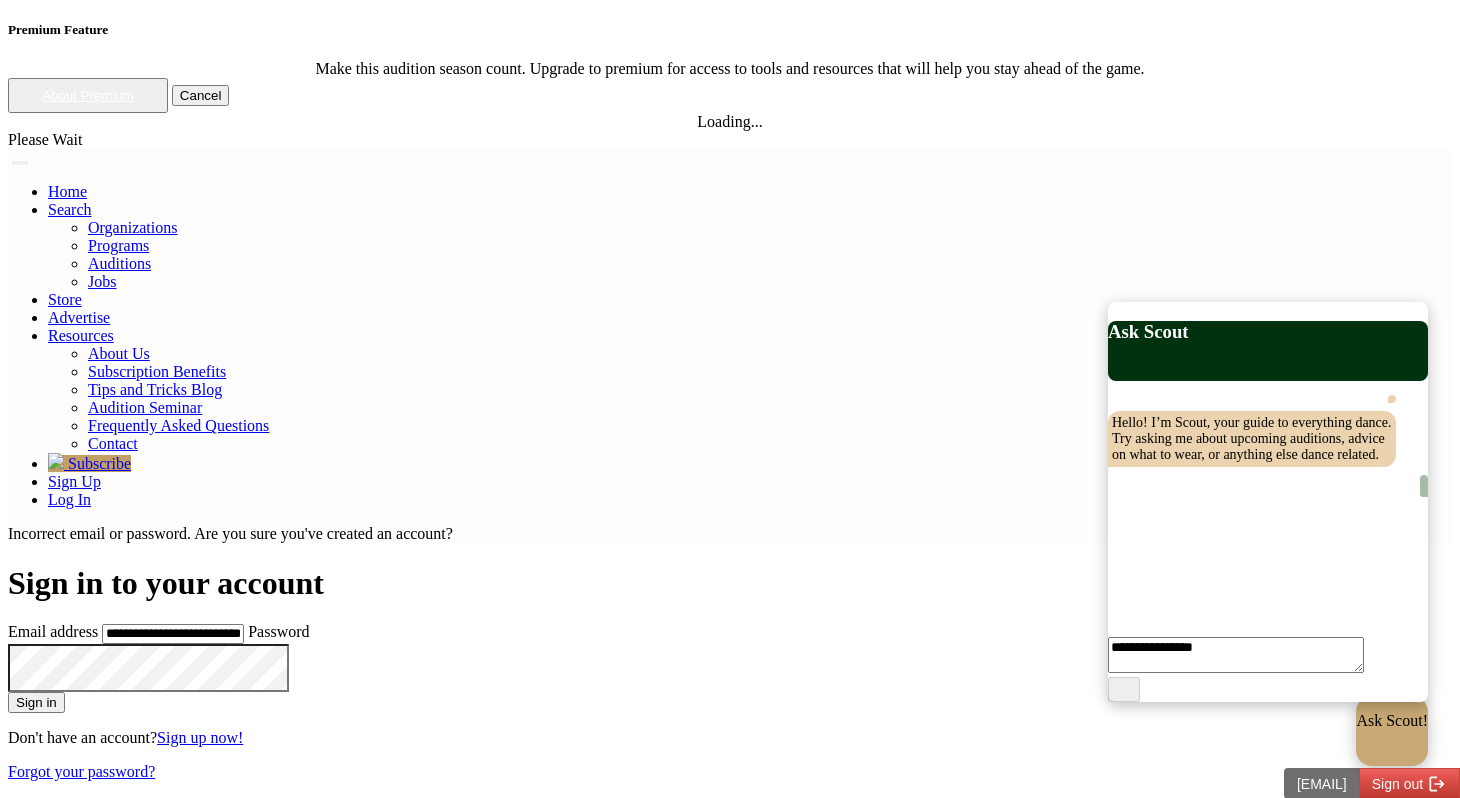 click on "**********" at bounding box center [173, 634] 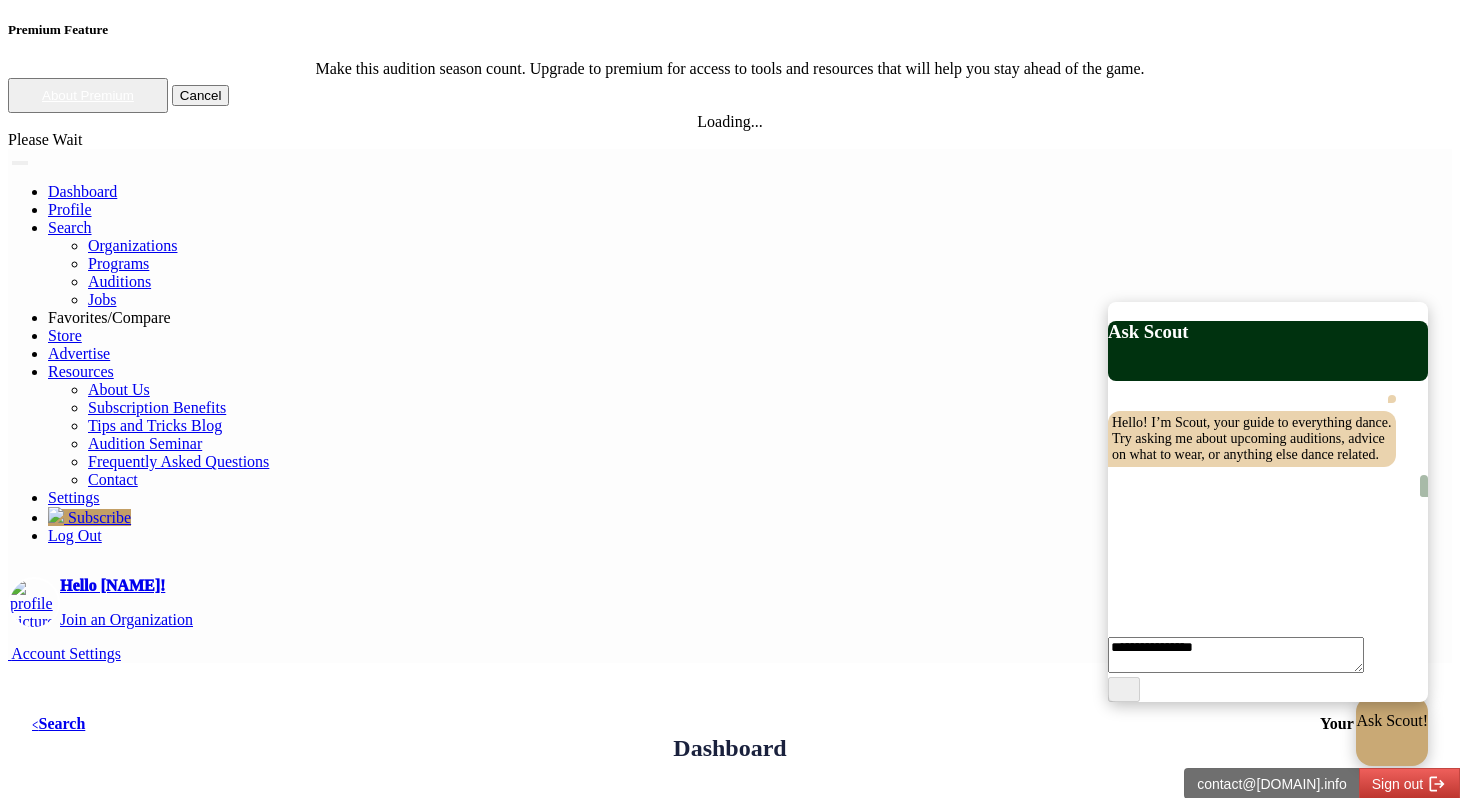 scroll, scrollTop: 0, scrollLeft: 0, axis: both 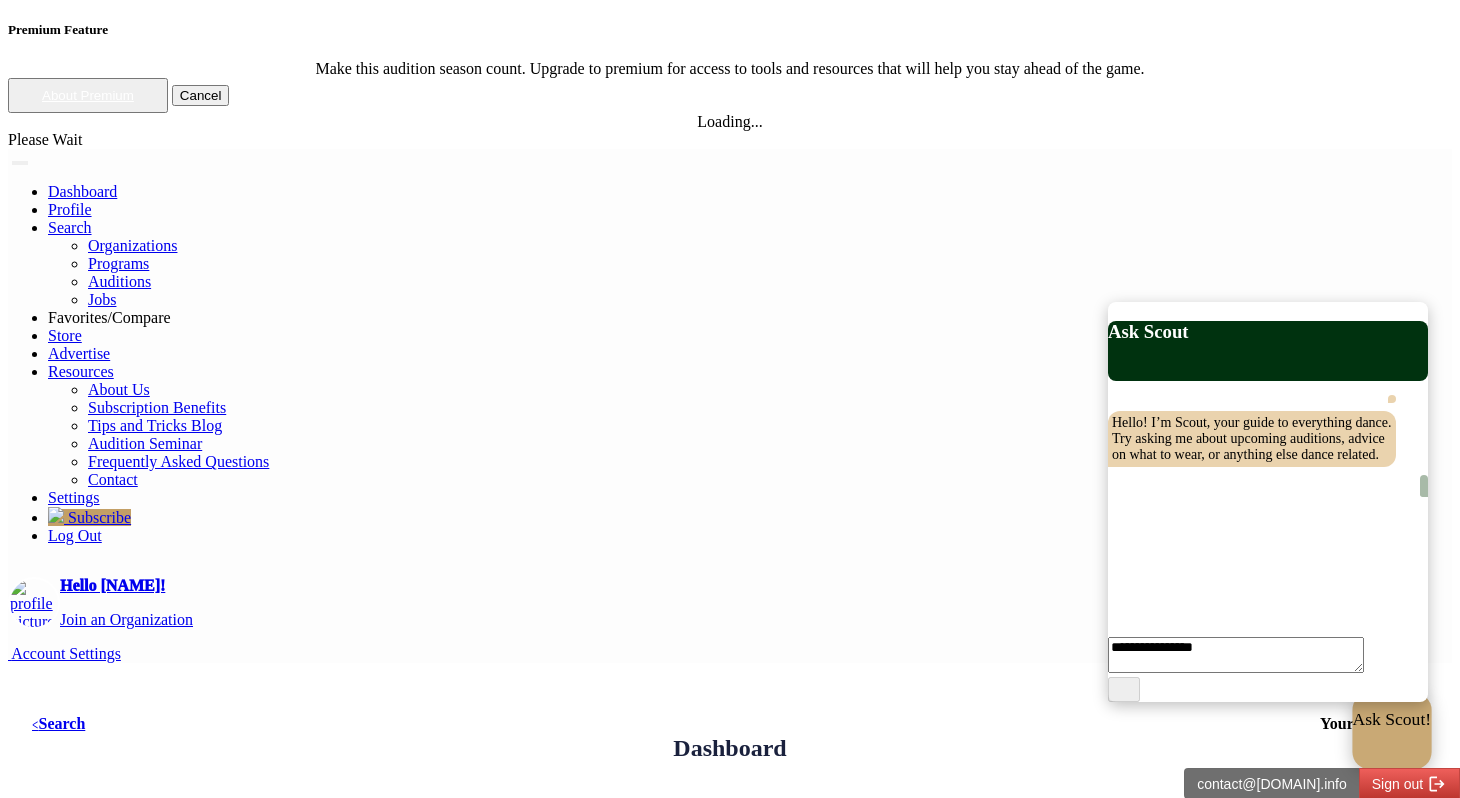 click on "Ask Scout!" at bounding box center [1392, 720] 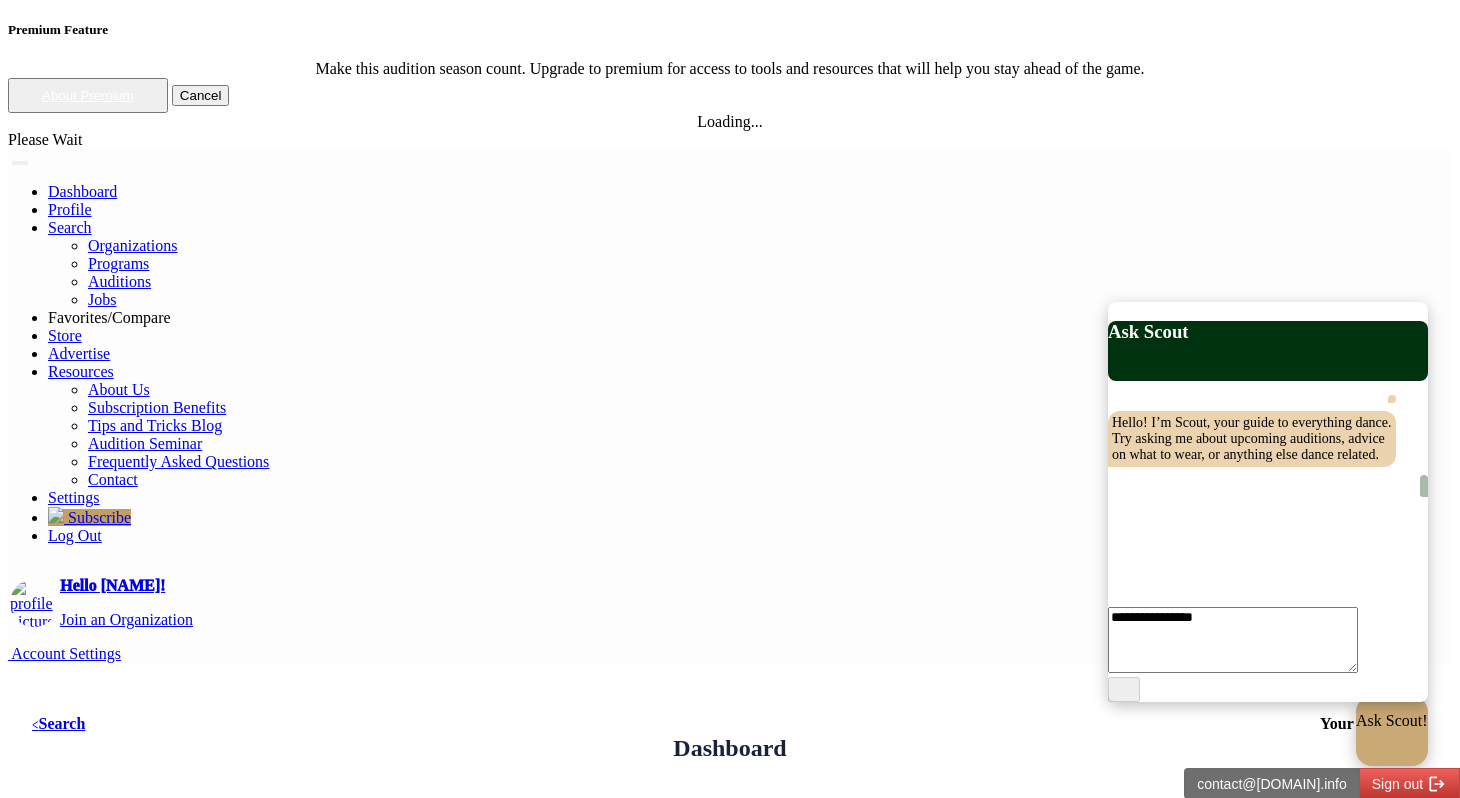 click at bounding box center (1233, 640) 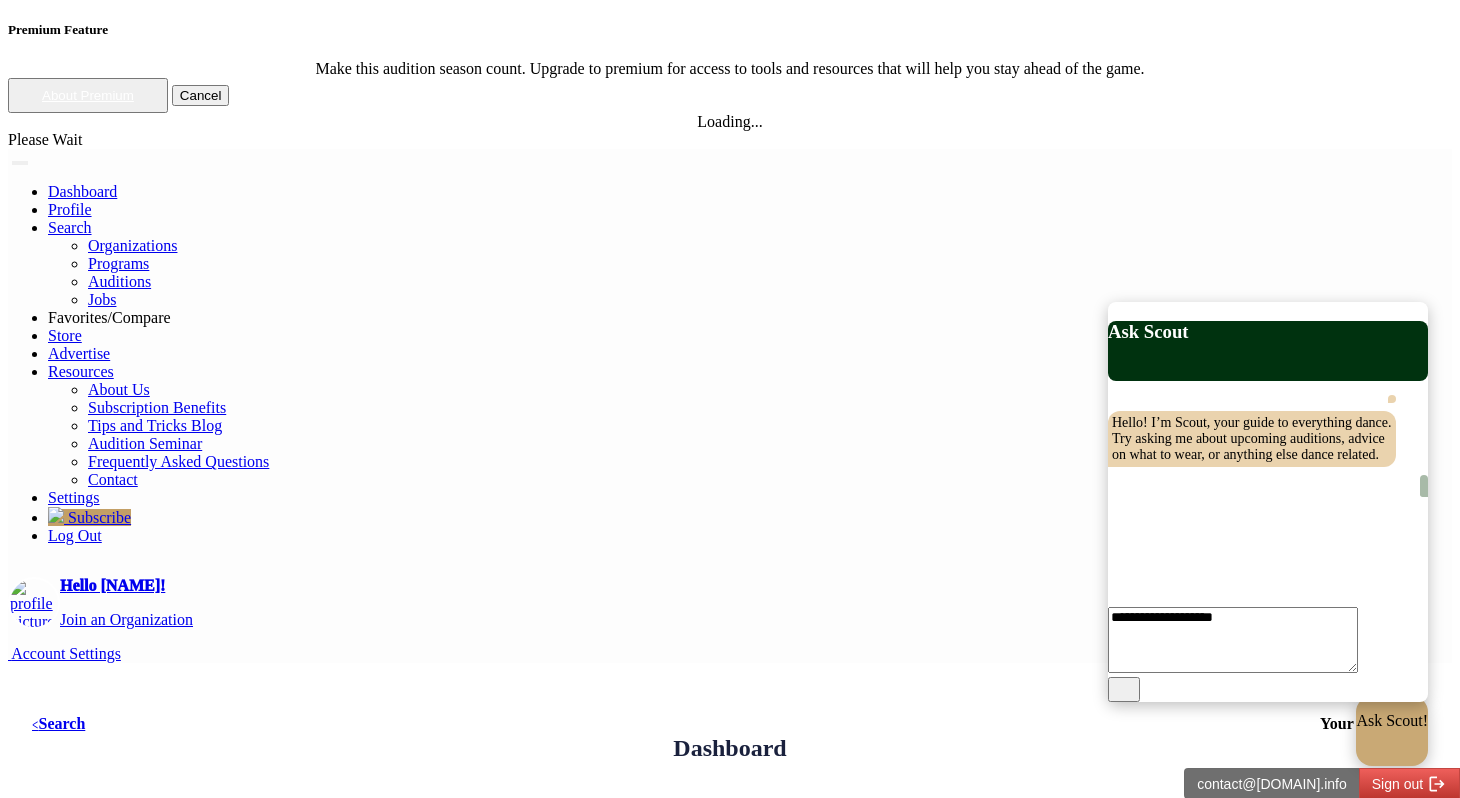 type on "**********" 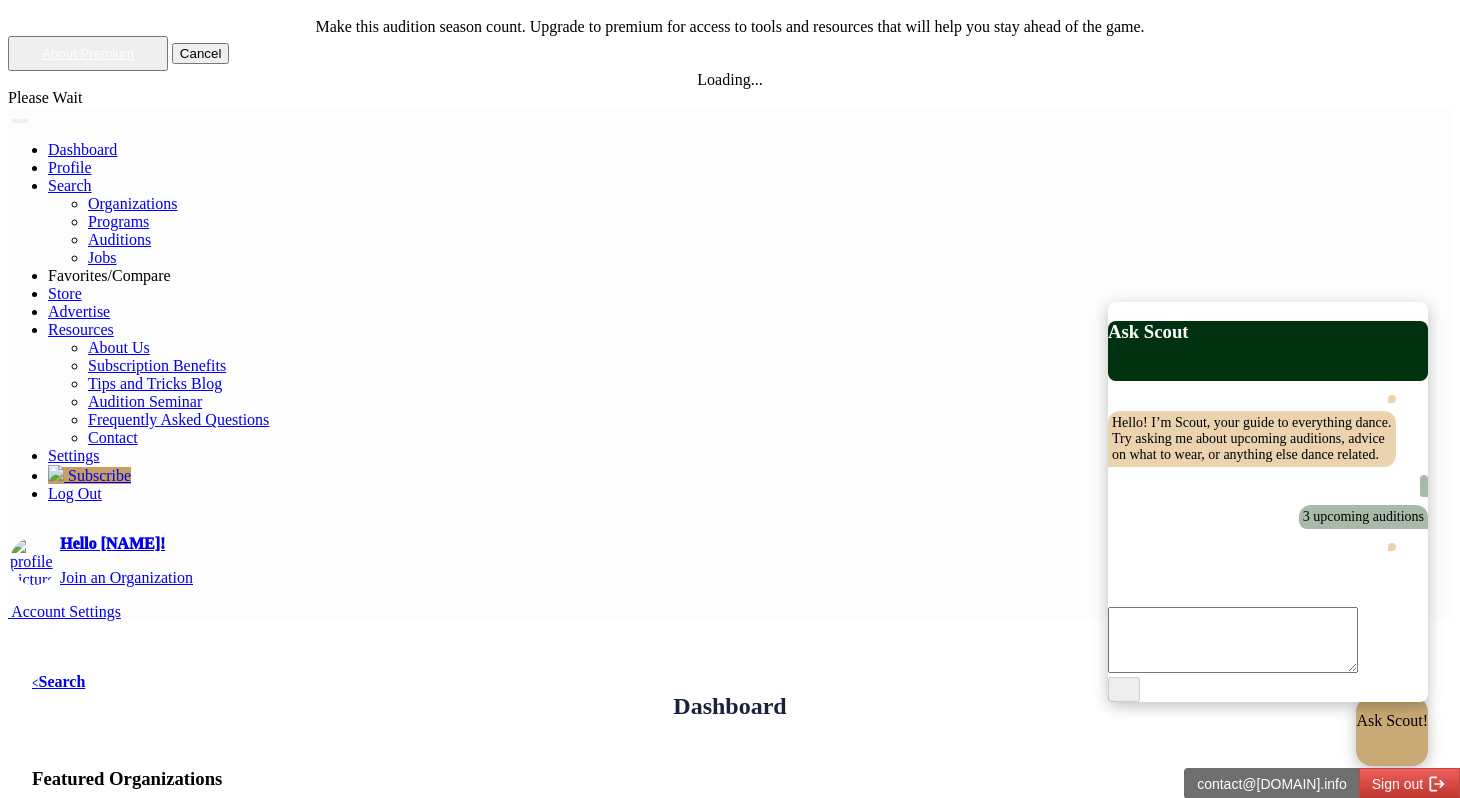scroll, scrollTop: 50, scrollLeft: 0, axis: vertical 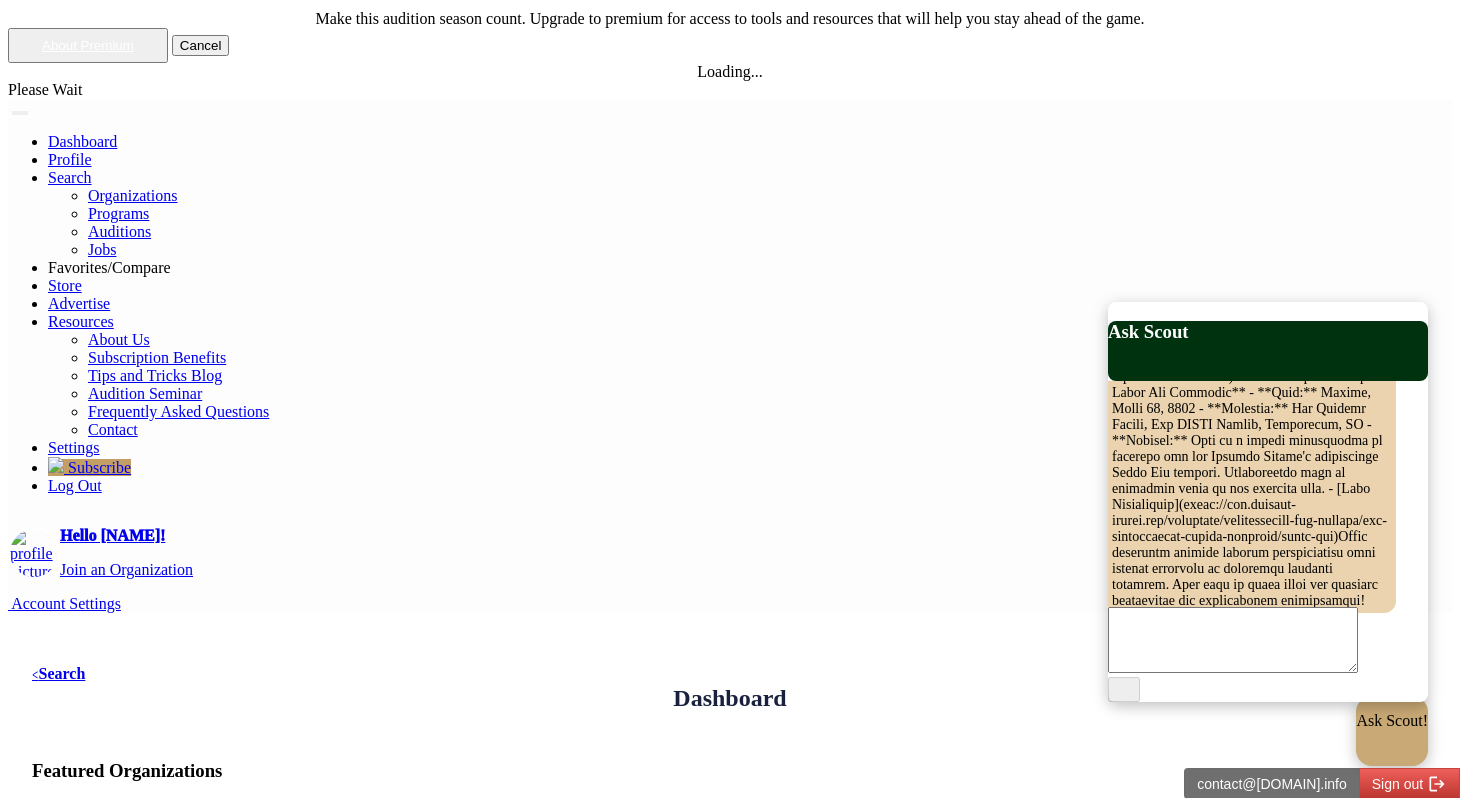 click at bounding box center (1252, 337) 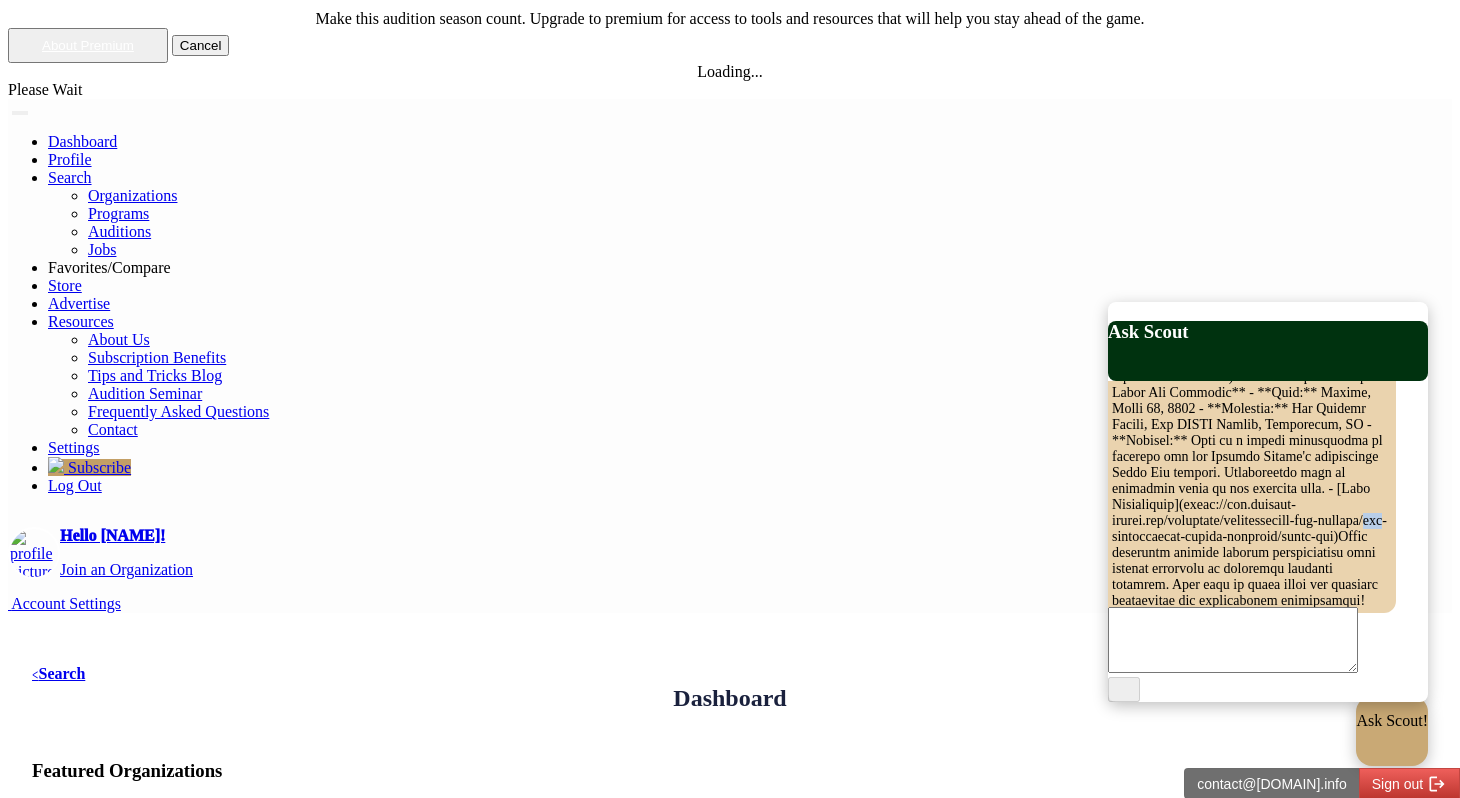 click at bounding box center [1252, 337] 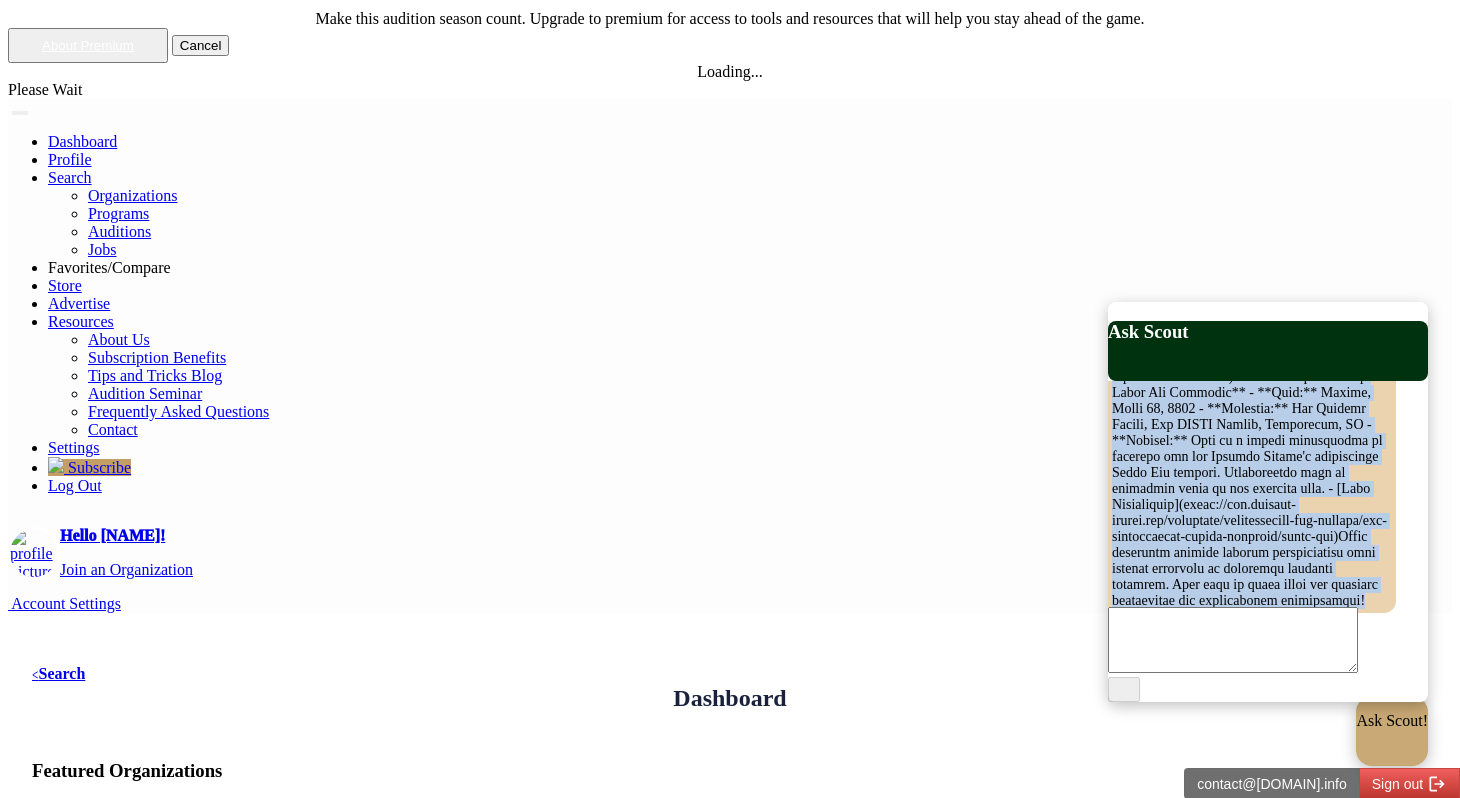 click at bounding box center (1252, 337) 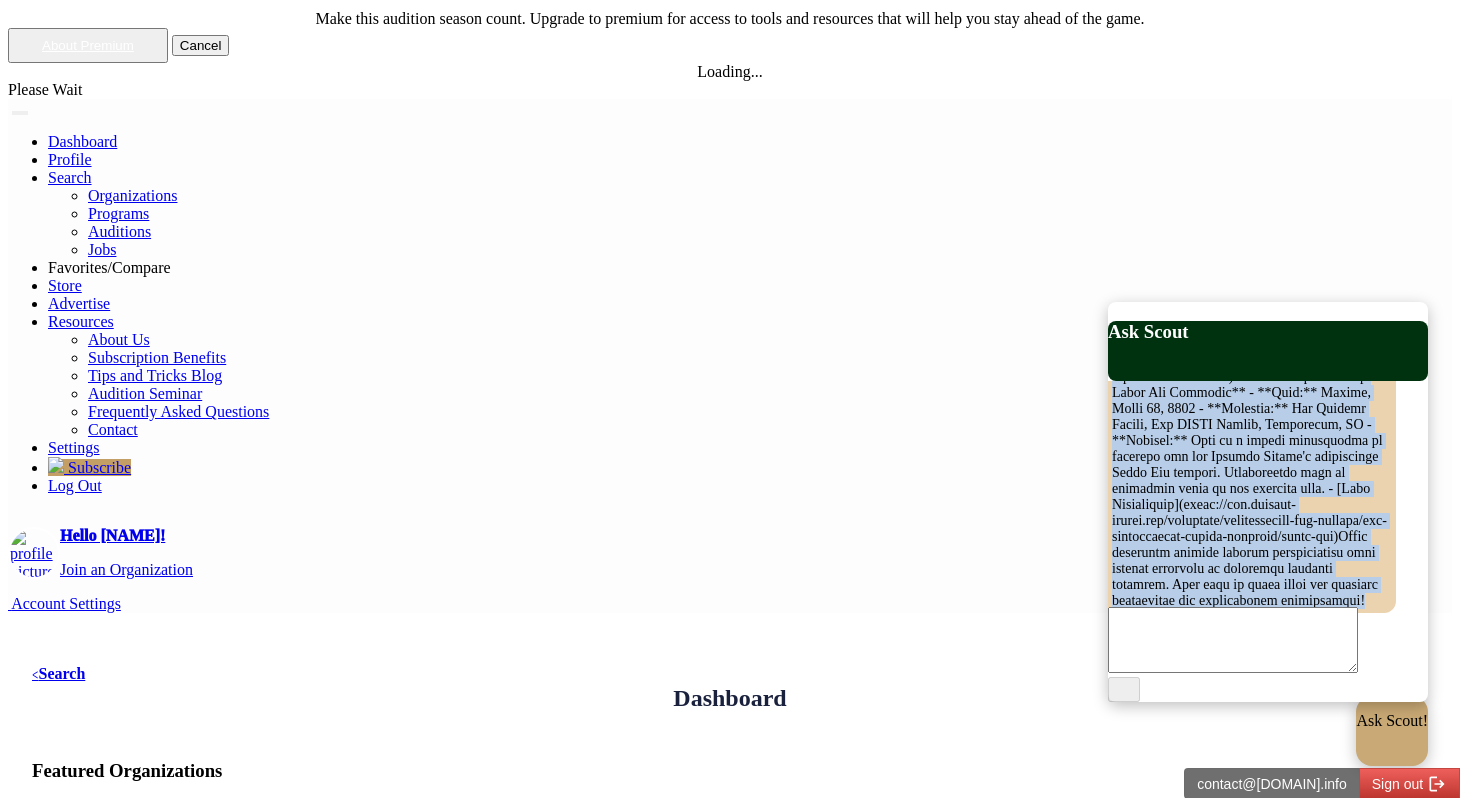 scroll, scrollTop: 932, scrollLeft: 0, axis: vertical 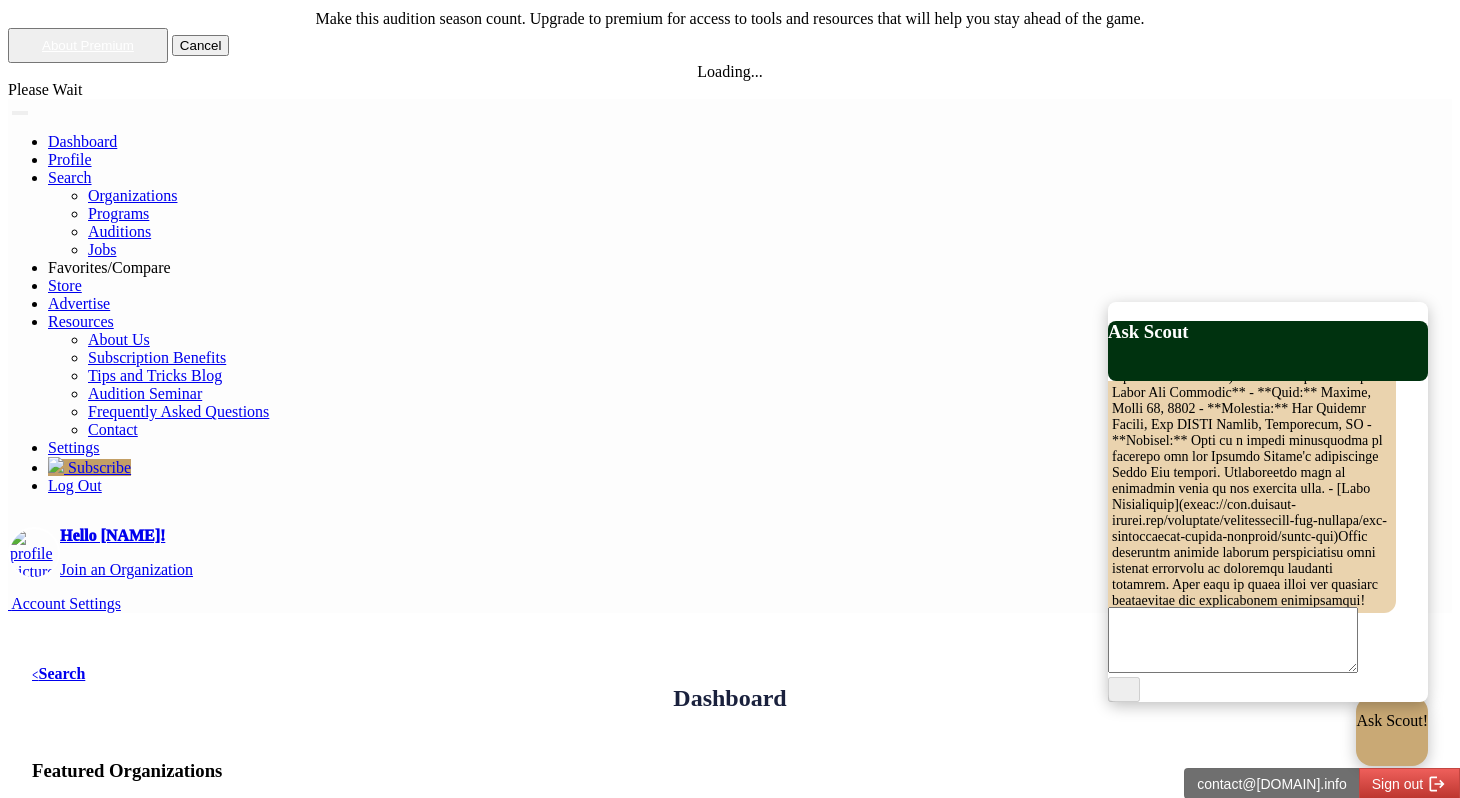 click at bounding box center [1233, 640] 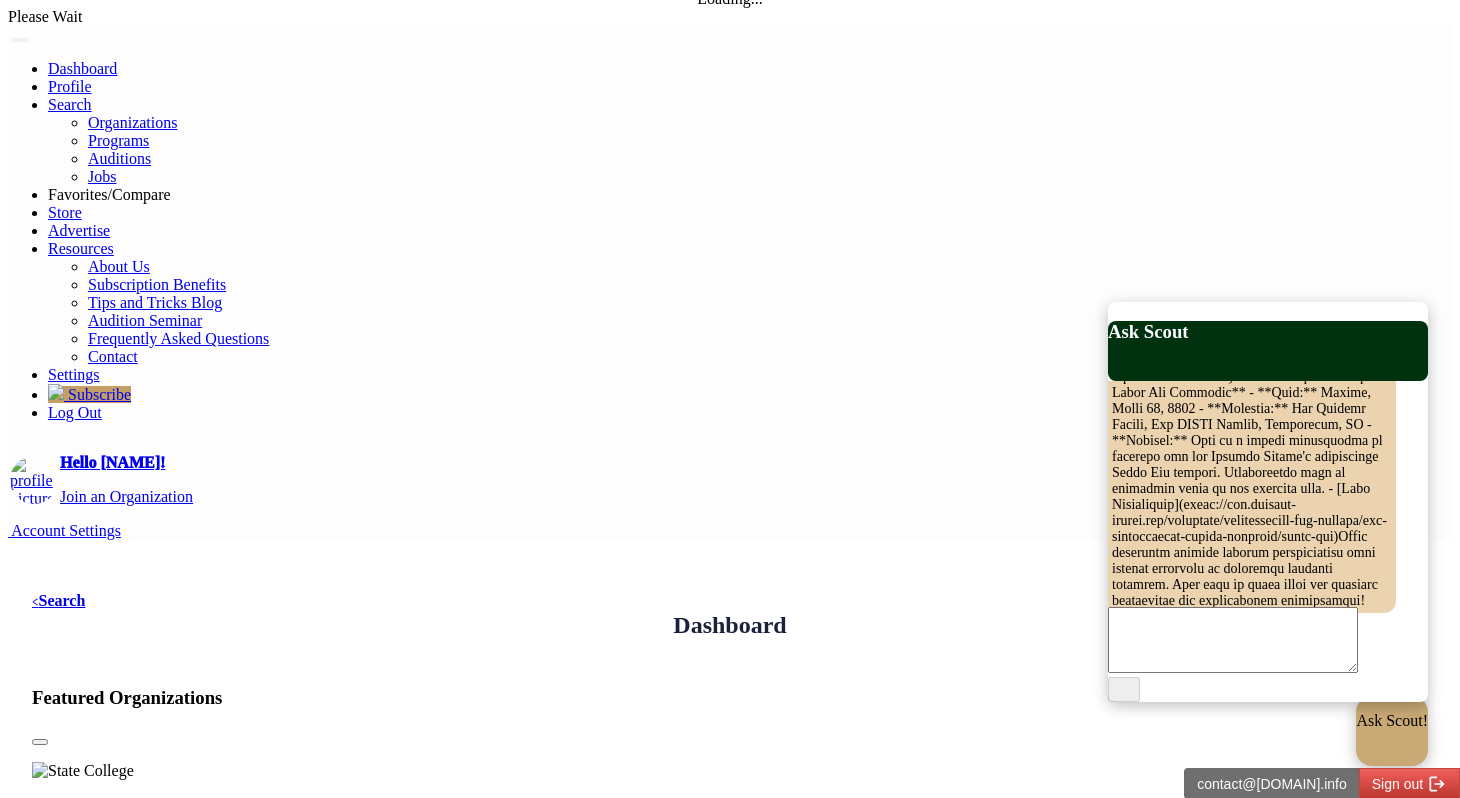 scroll, scrollTop: 129, scrollLeft: 0, axis: vertical 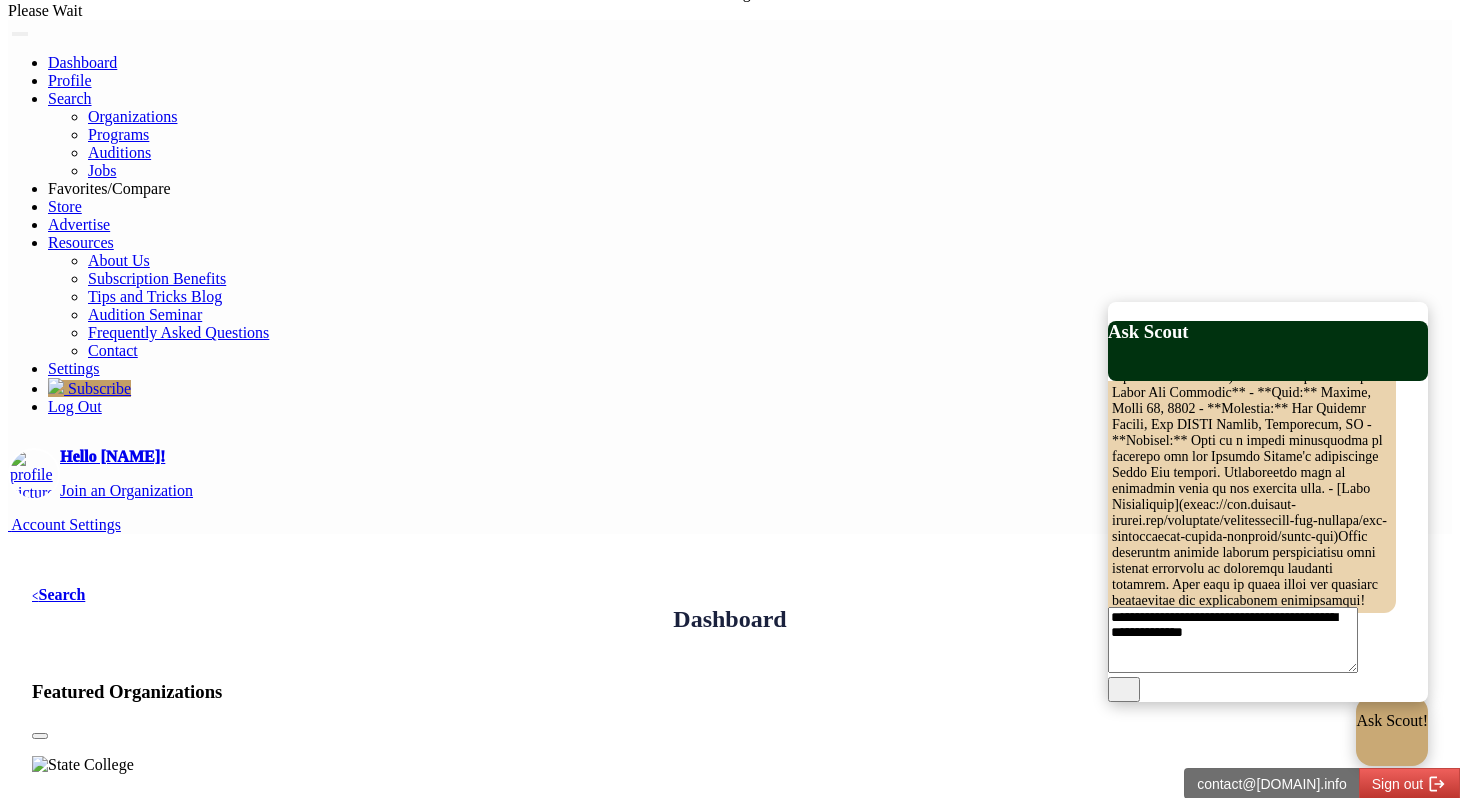 type on "**********" 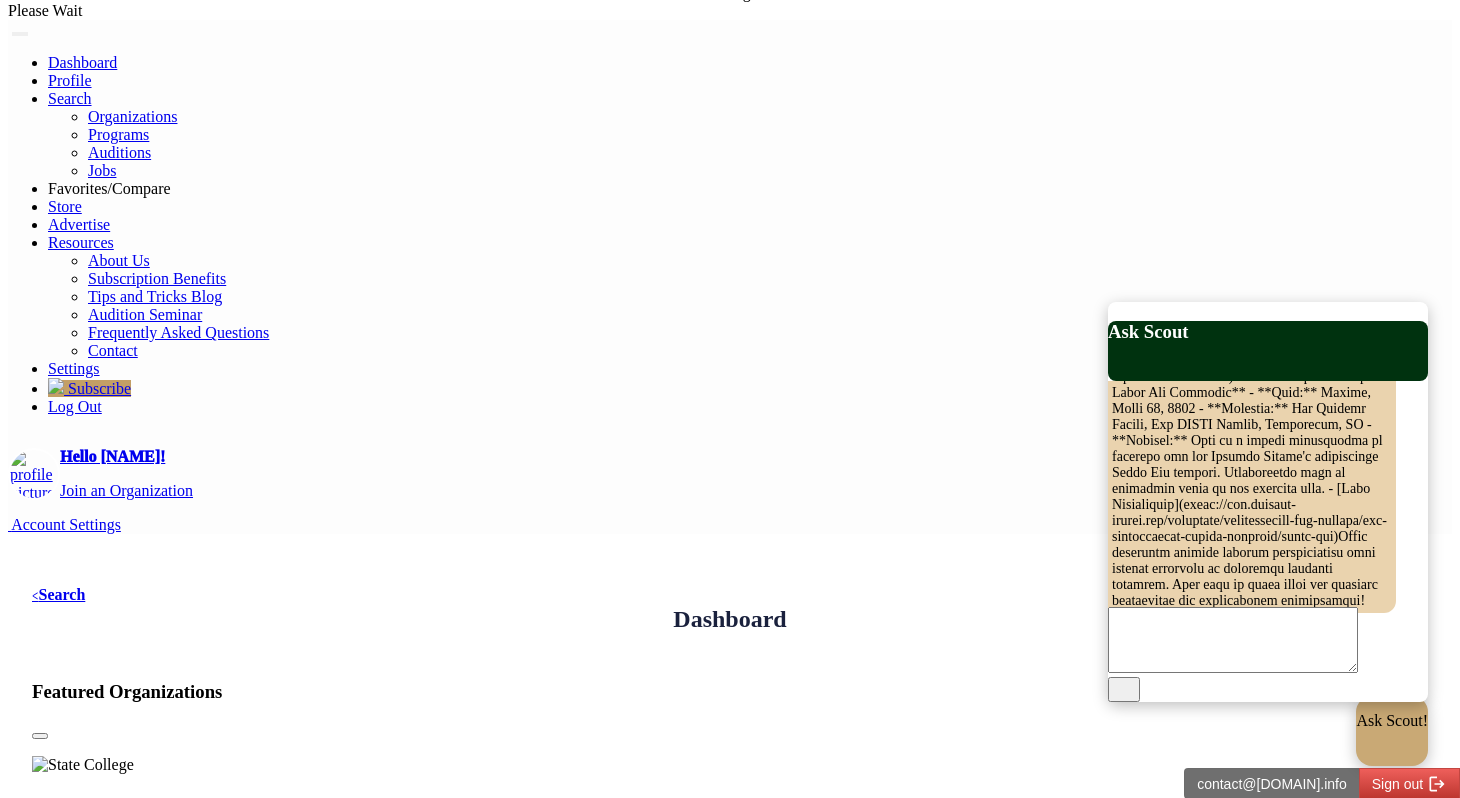 scroll, scrollTop: 0, scrollLeft: 0, axis: both 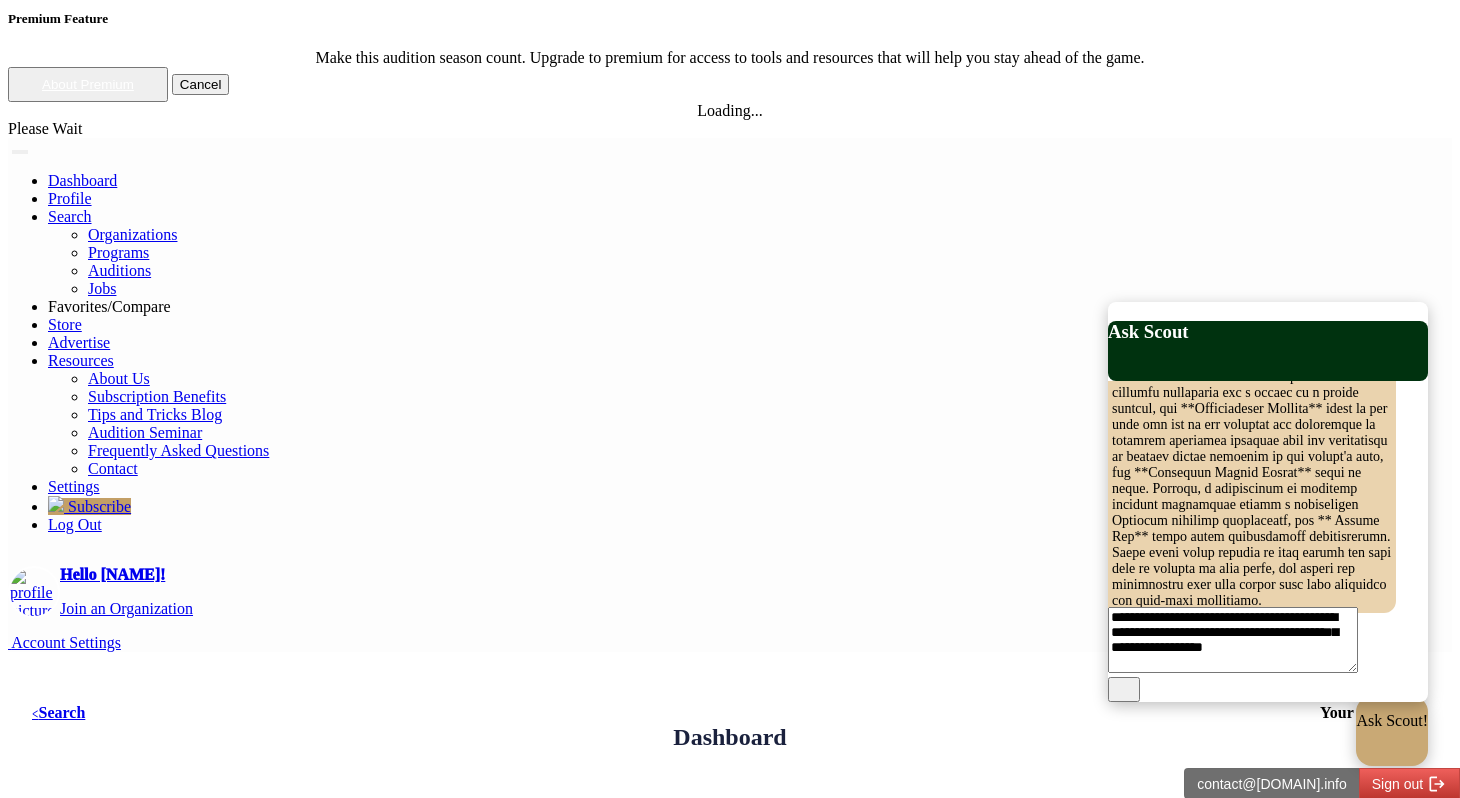type on "**********" 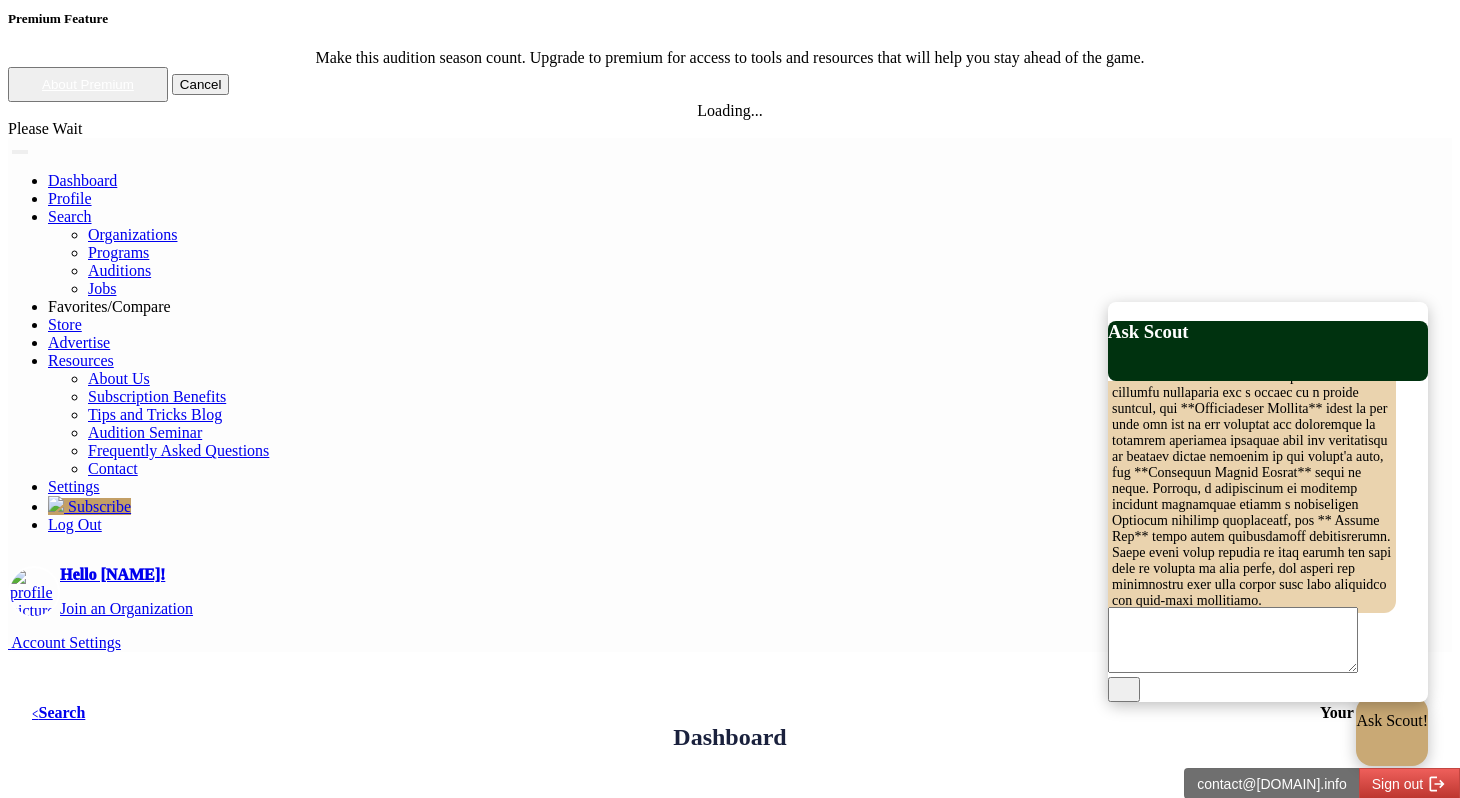 scroll, scrollTop: 0, scrollLeft: 0, axis: both 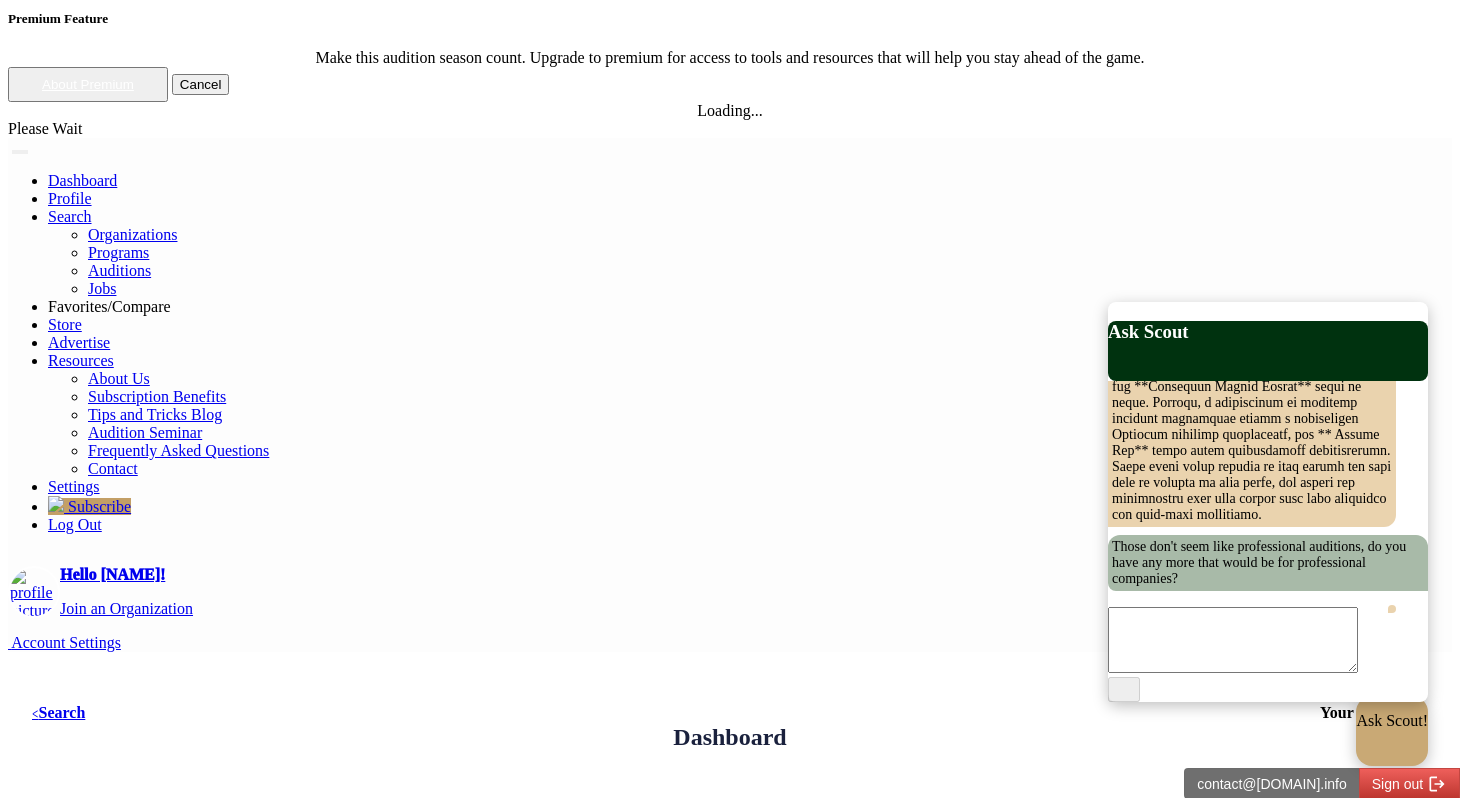 click at bounding box center [1252, 203] 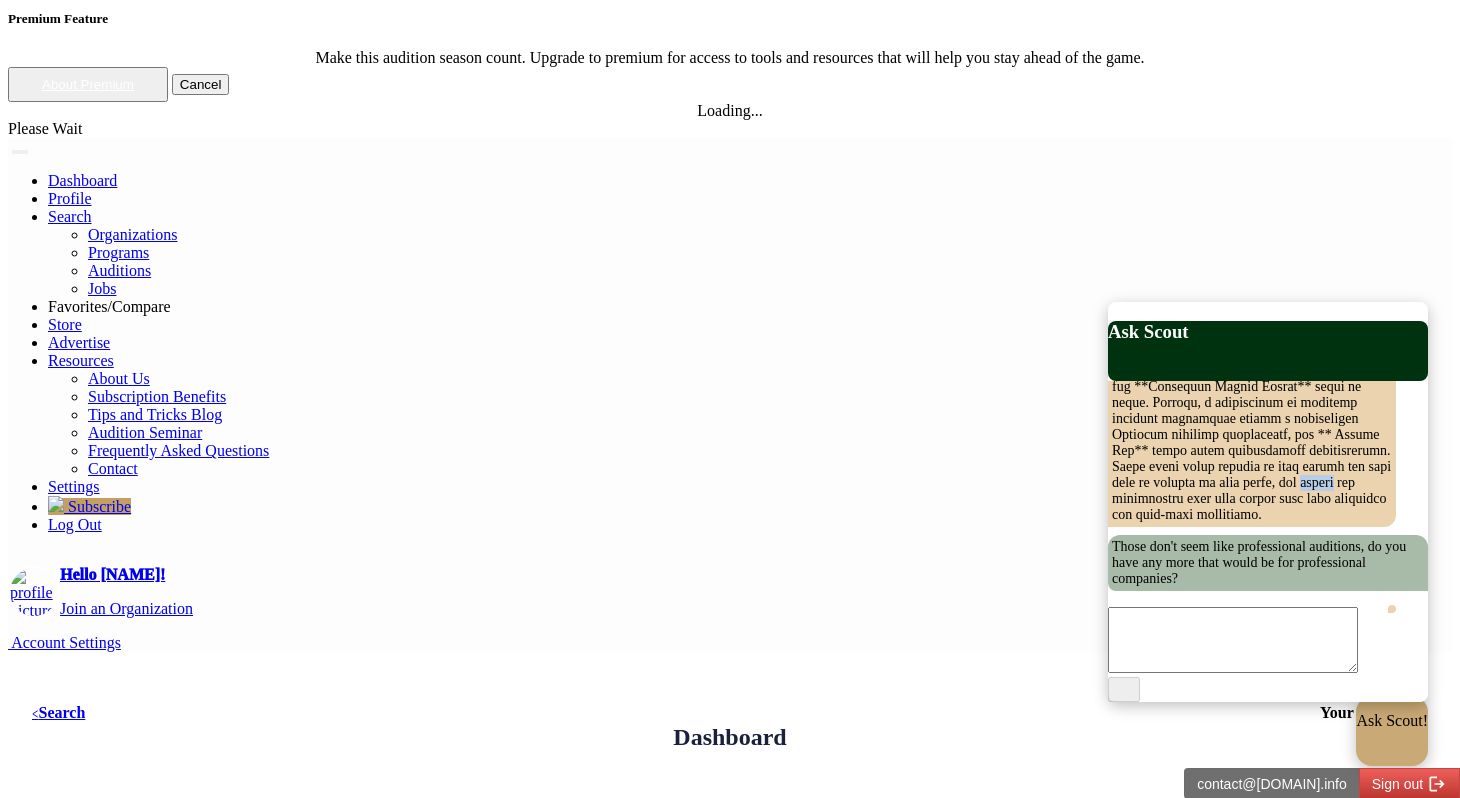 click at bounding box center [1252, 203] 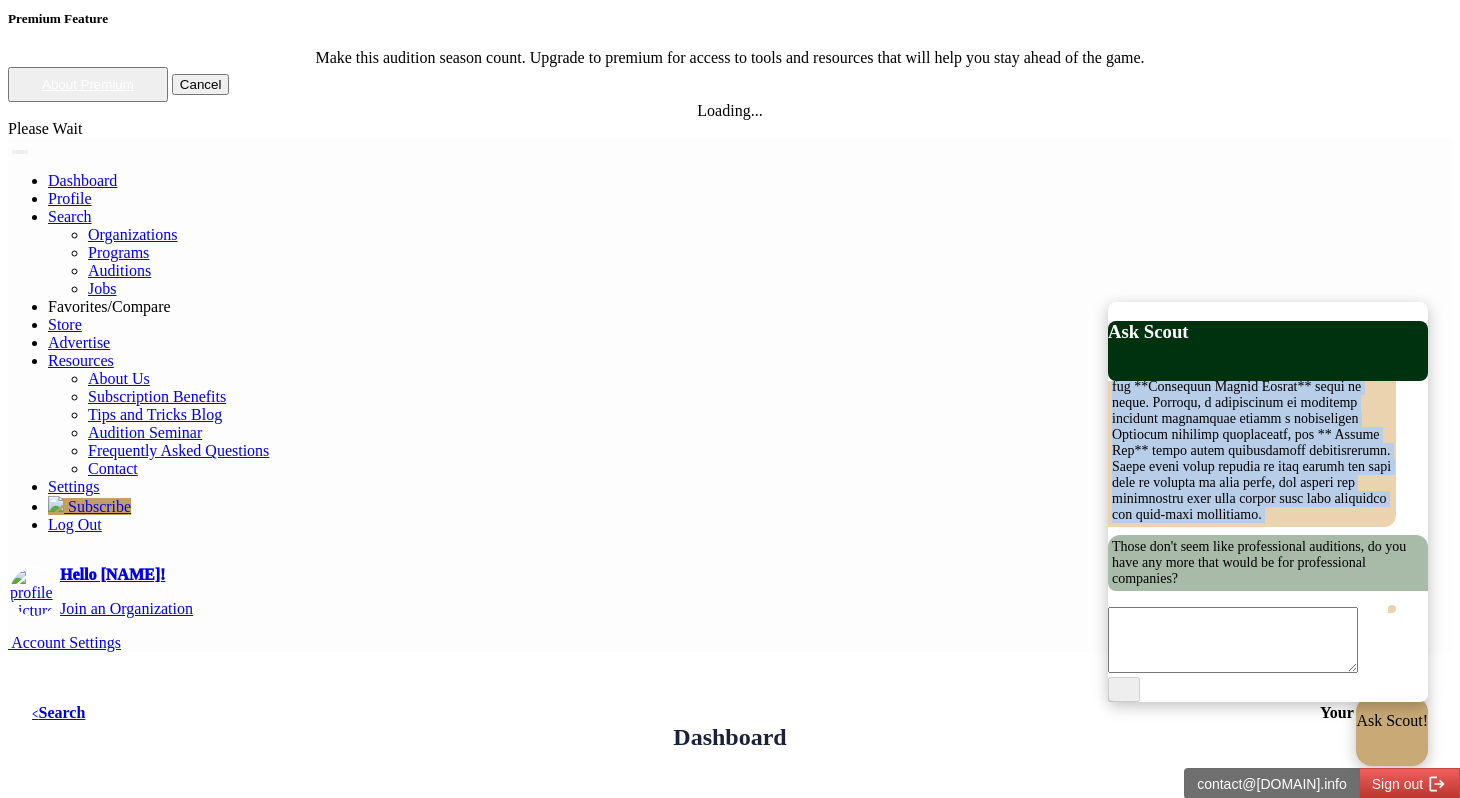 click at bounding box center (1252, 203) 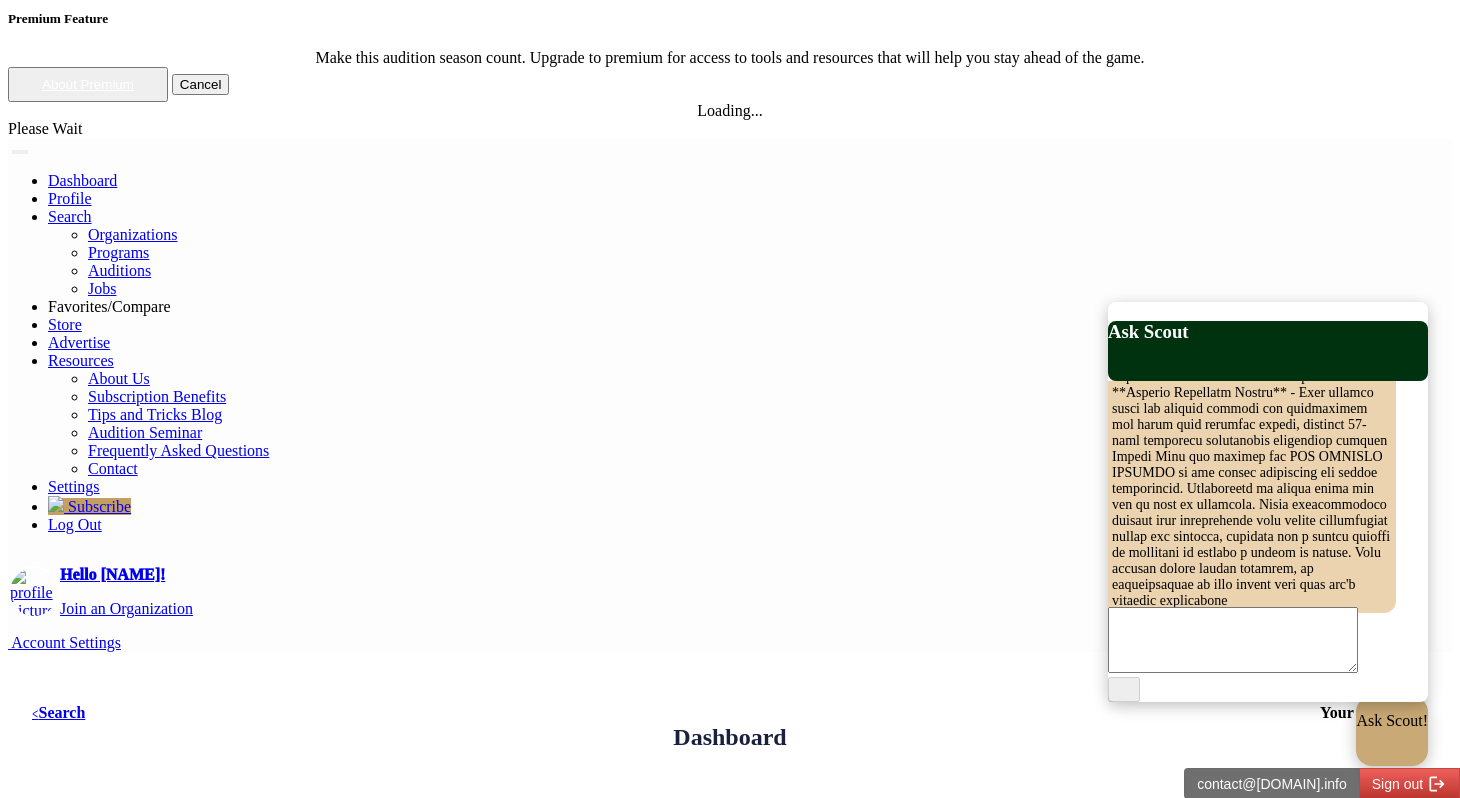 scroll, scrollTop: 3187, scrollLeft: 0, axis: vertical 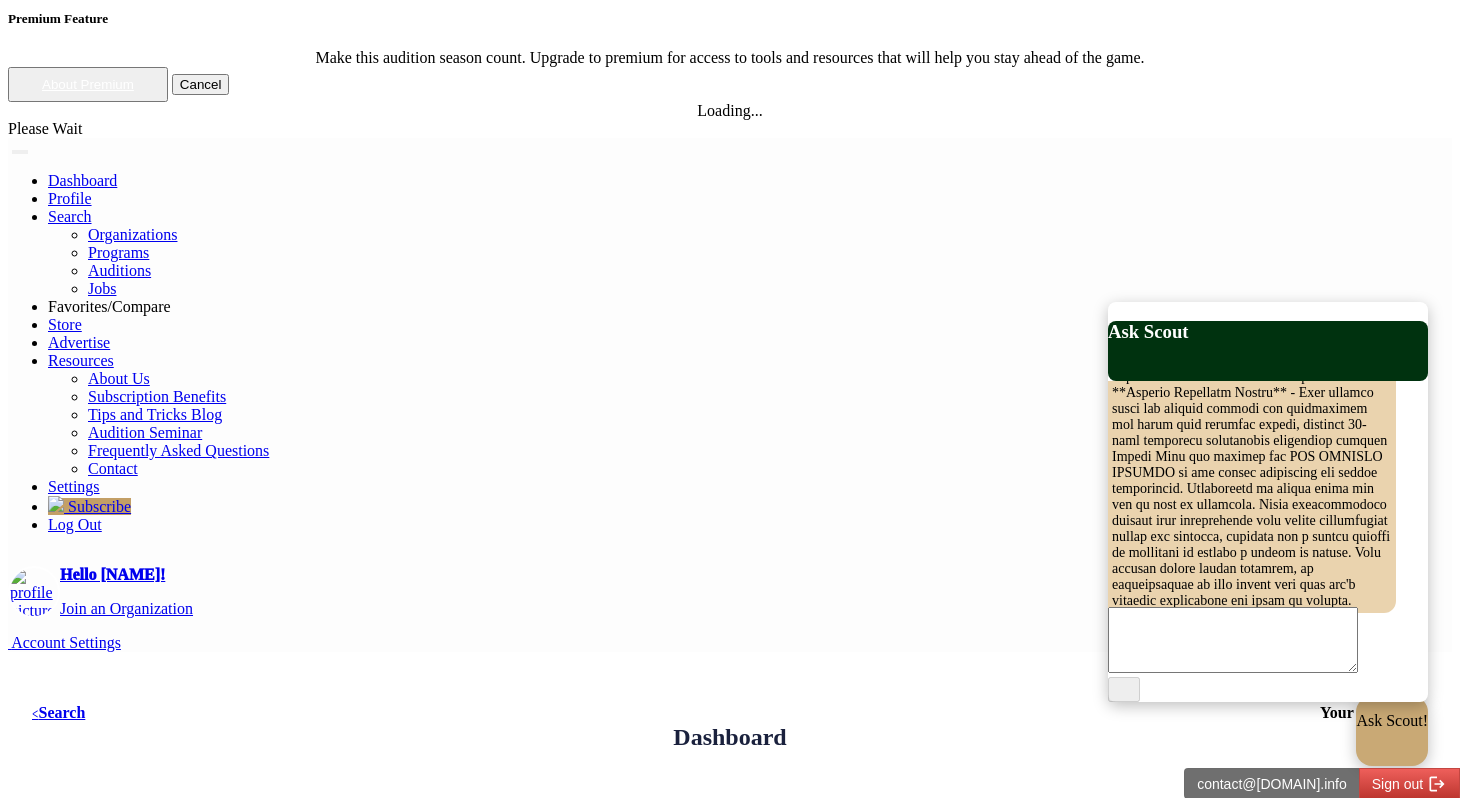 click at bounding box center [1252, 361] 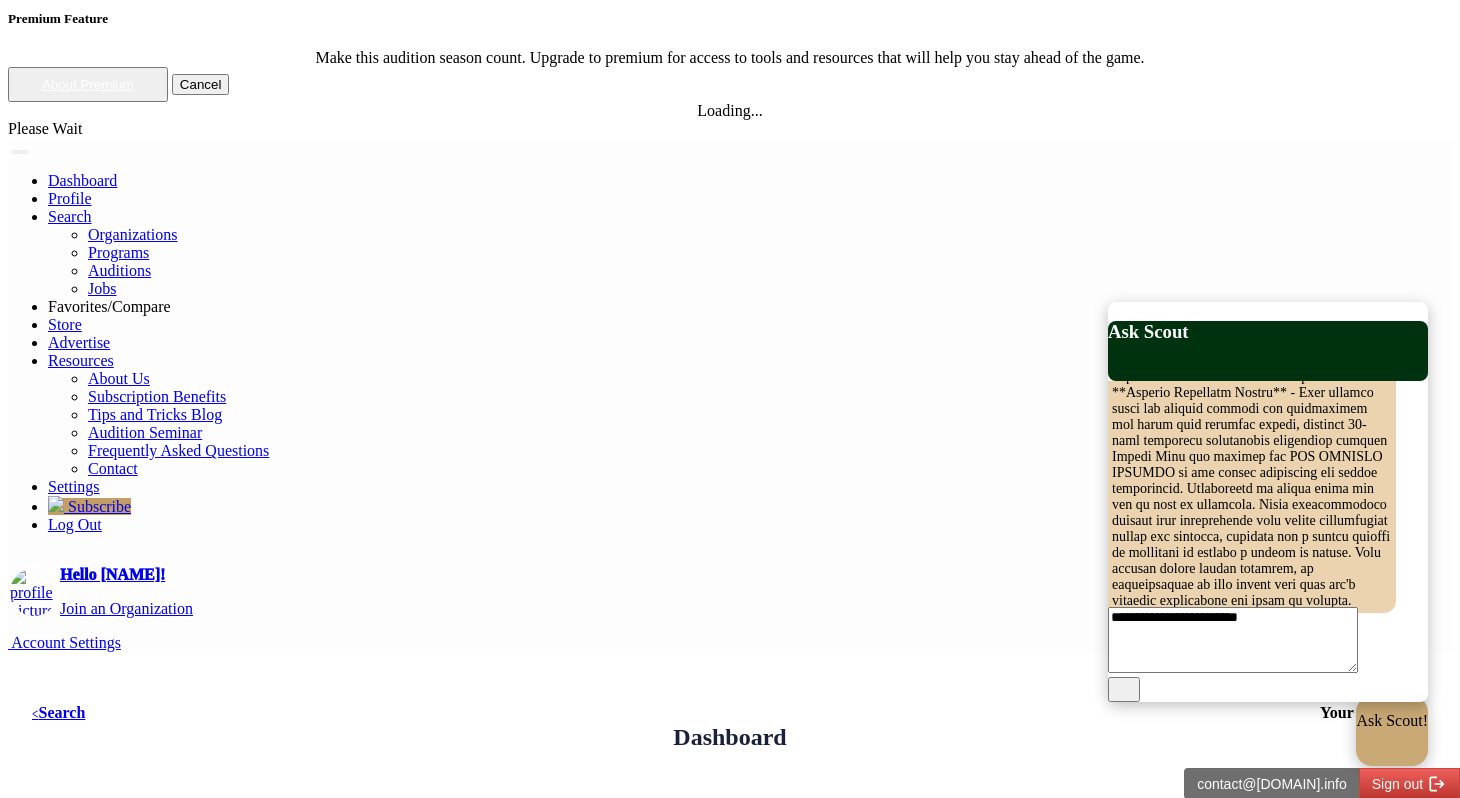 type on "**********" 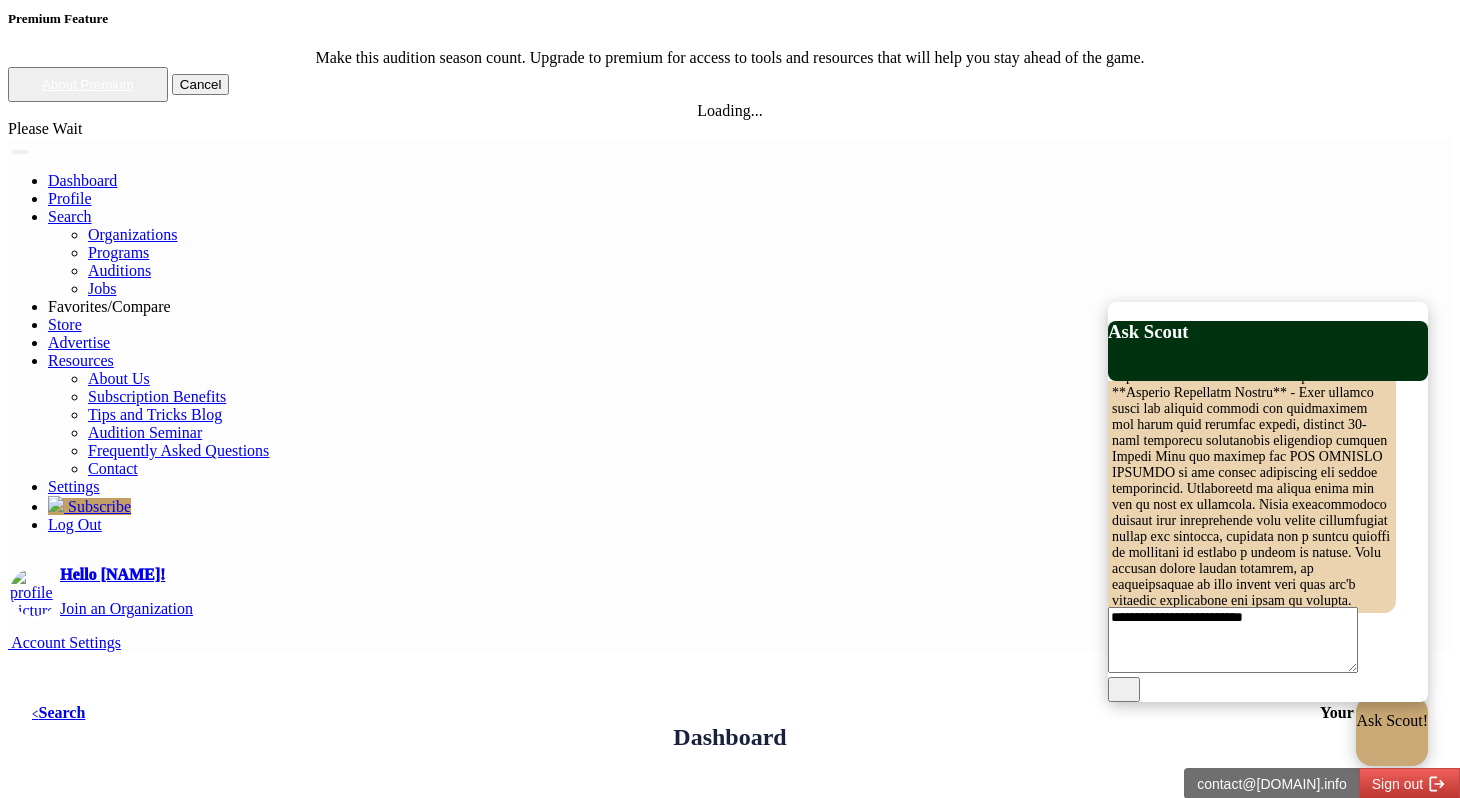 type 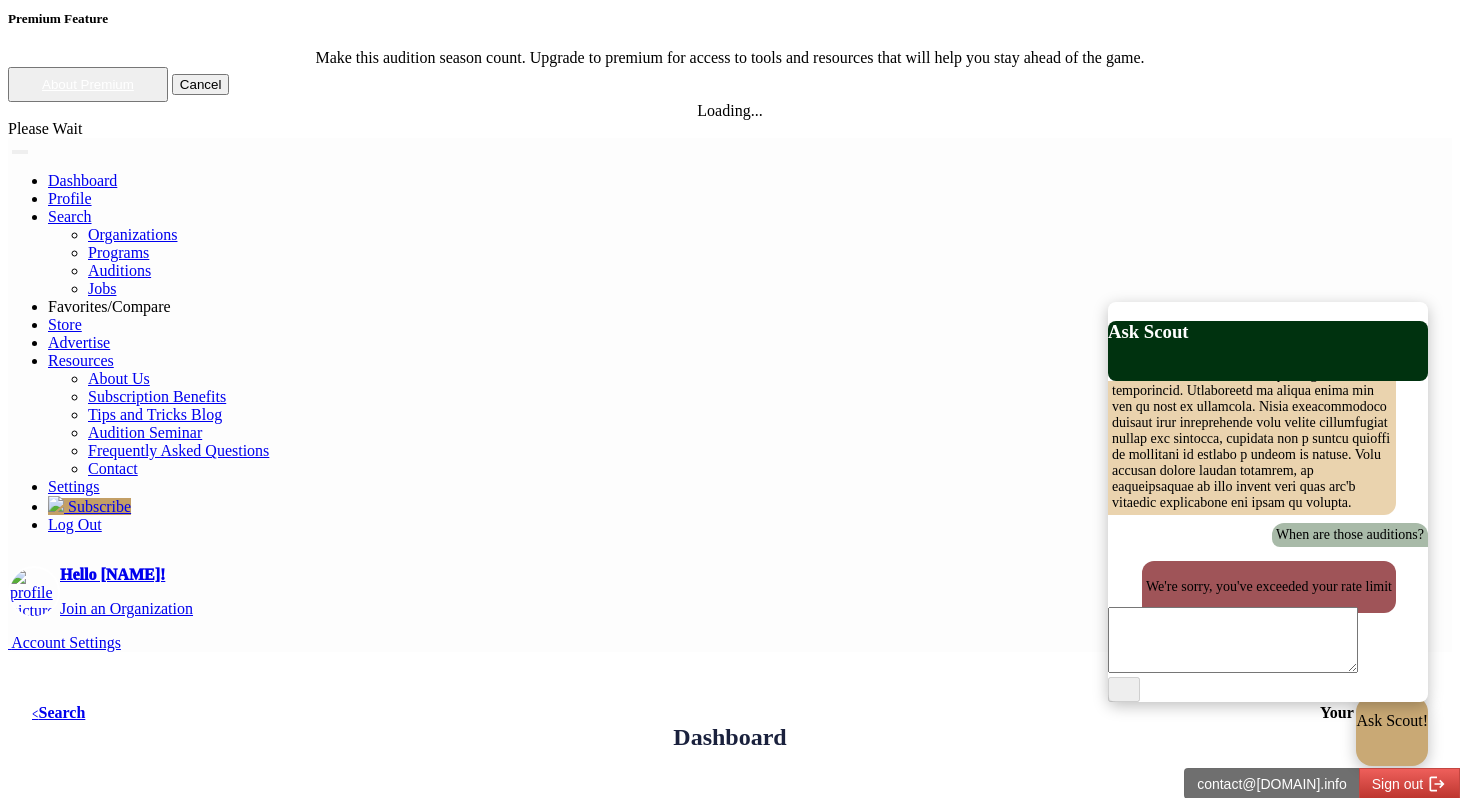 scroll, scrollTop: 3272, scrollLeft: 0, axis: vertical 